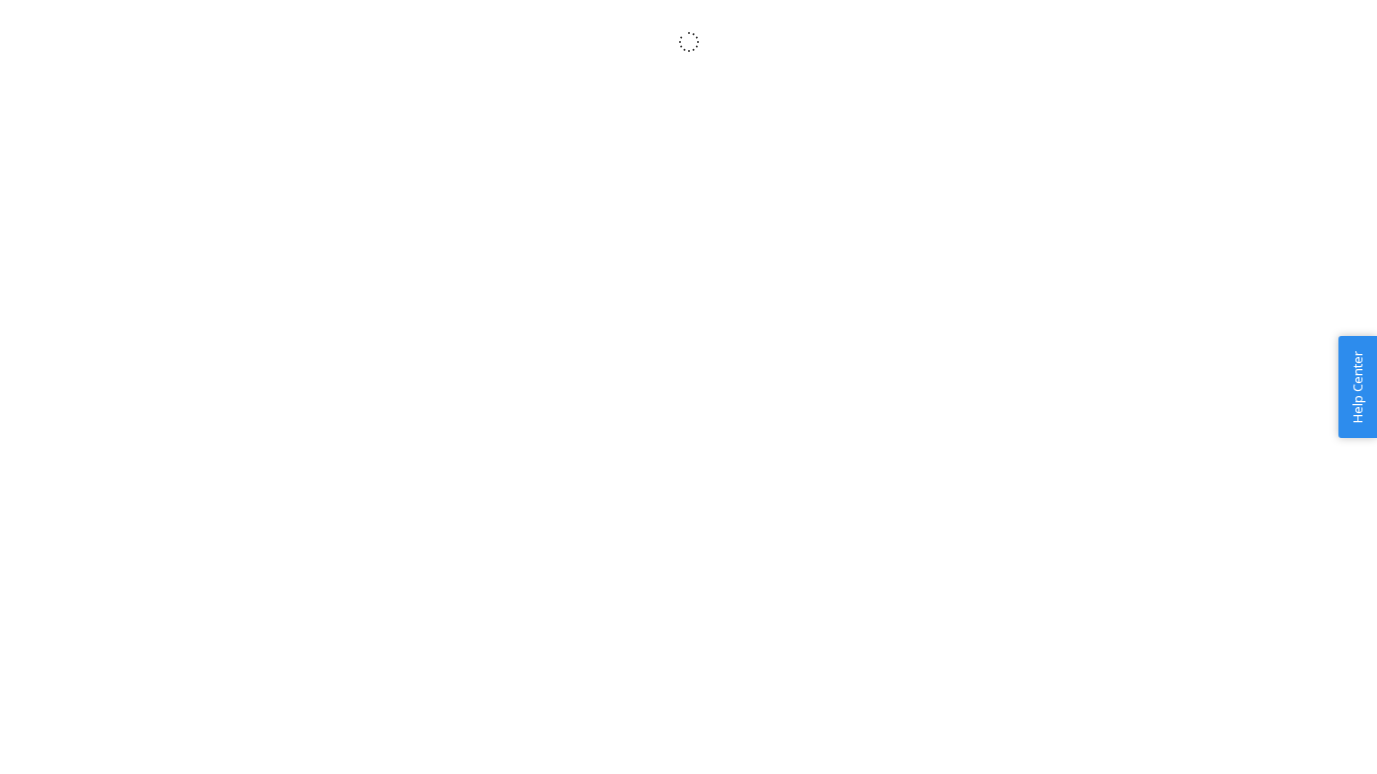 scroll, scrollTop: 0, scrollLeft: 0, axis: both 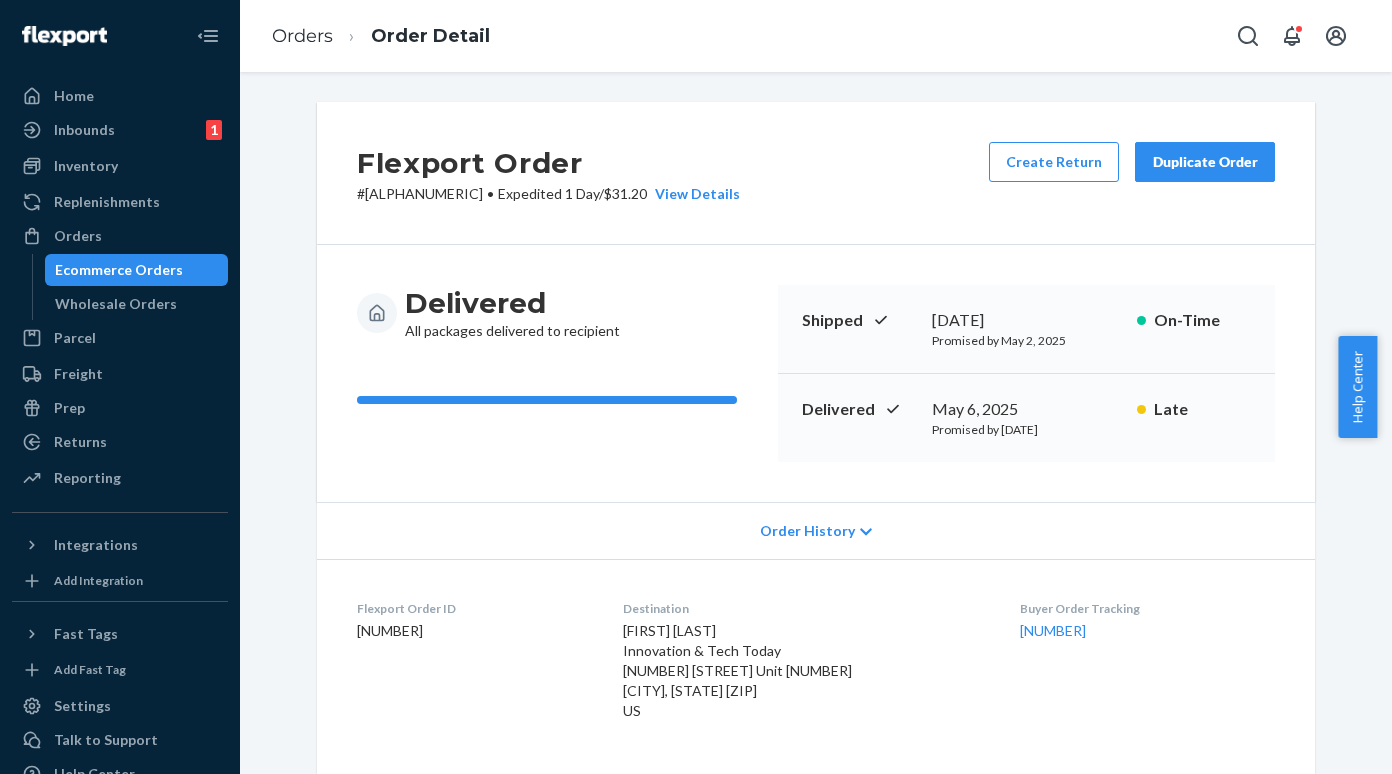 click on "Ecommerce Orders" at bounding box center [119, 270] 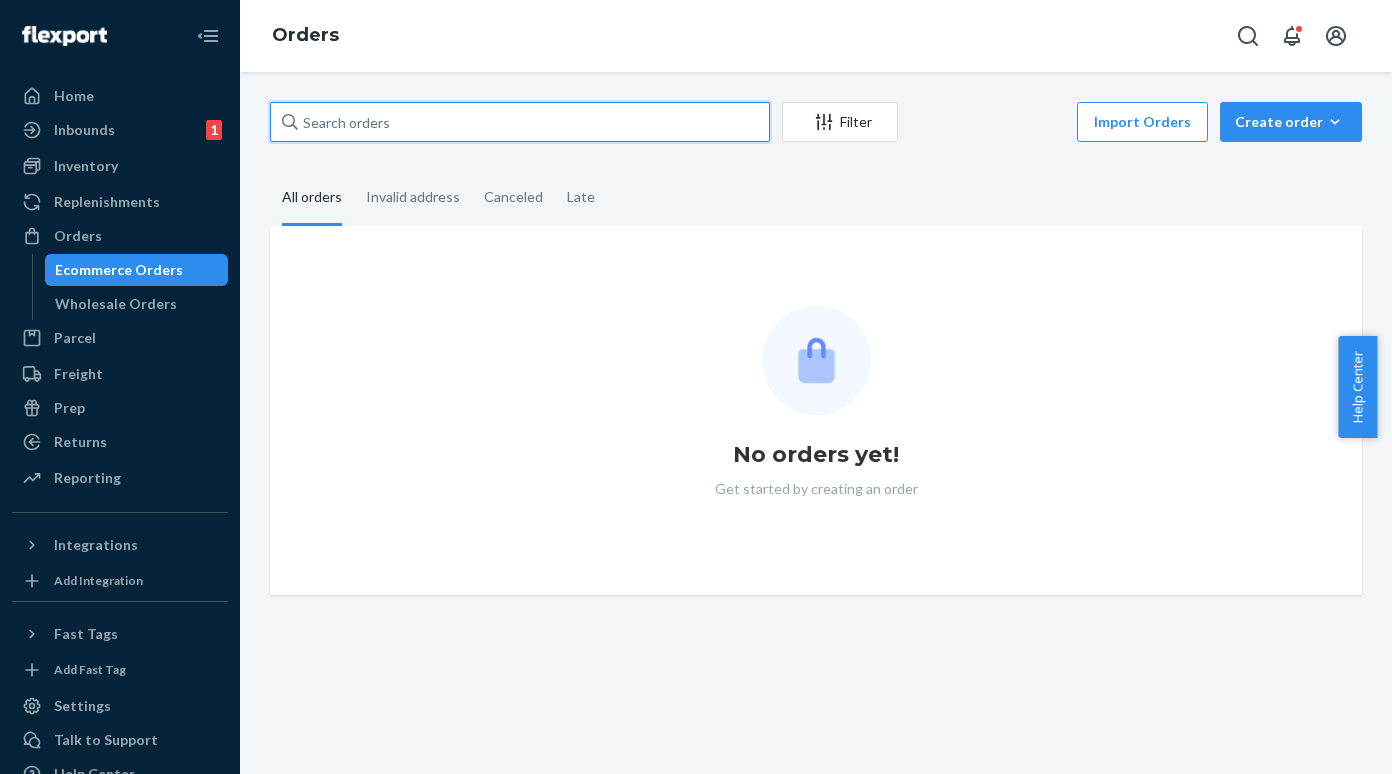 click at bounding box center (520, 122) 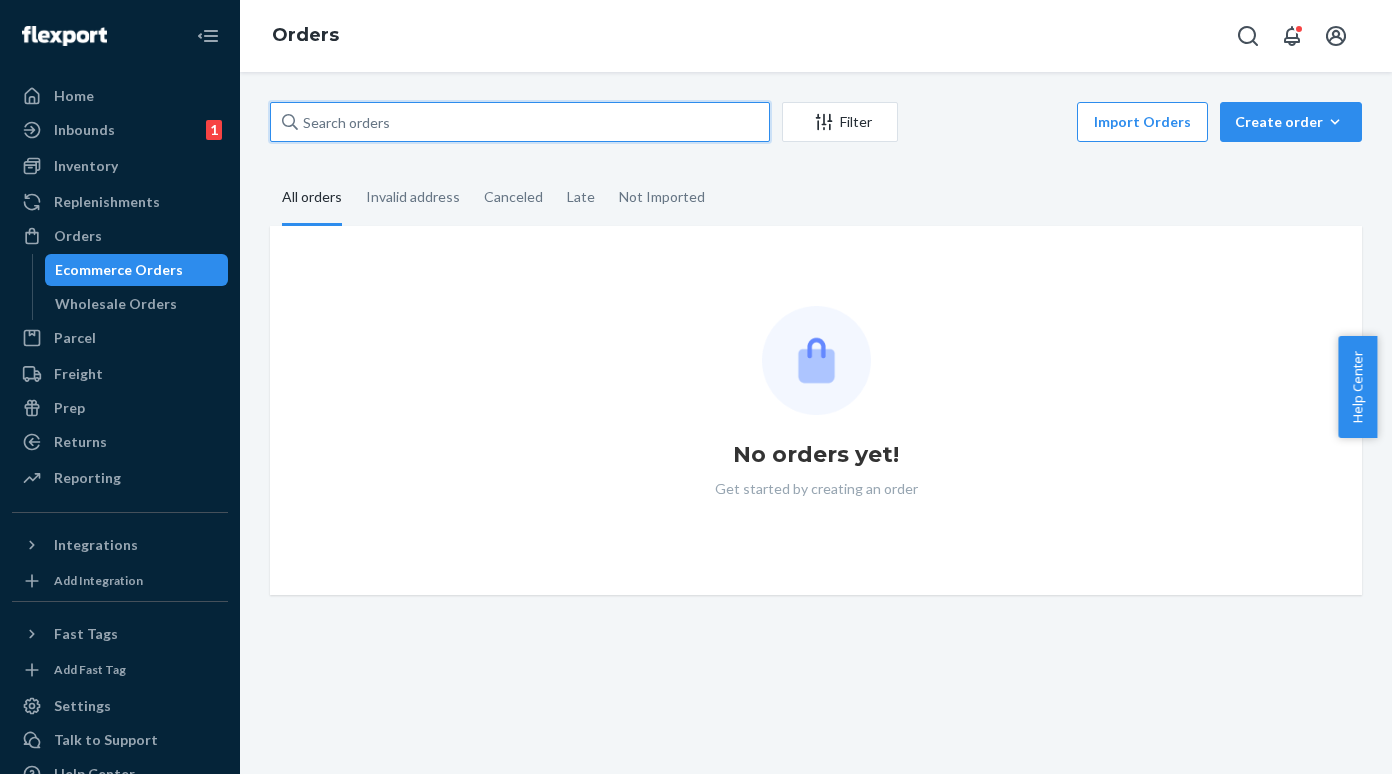 paste on "[NUMBER]" 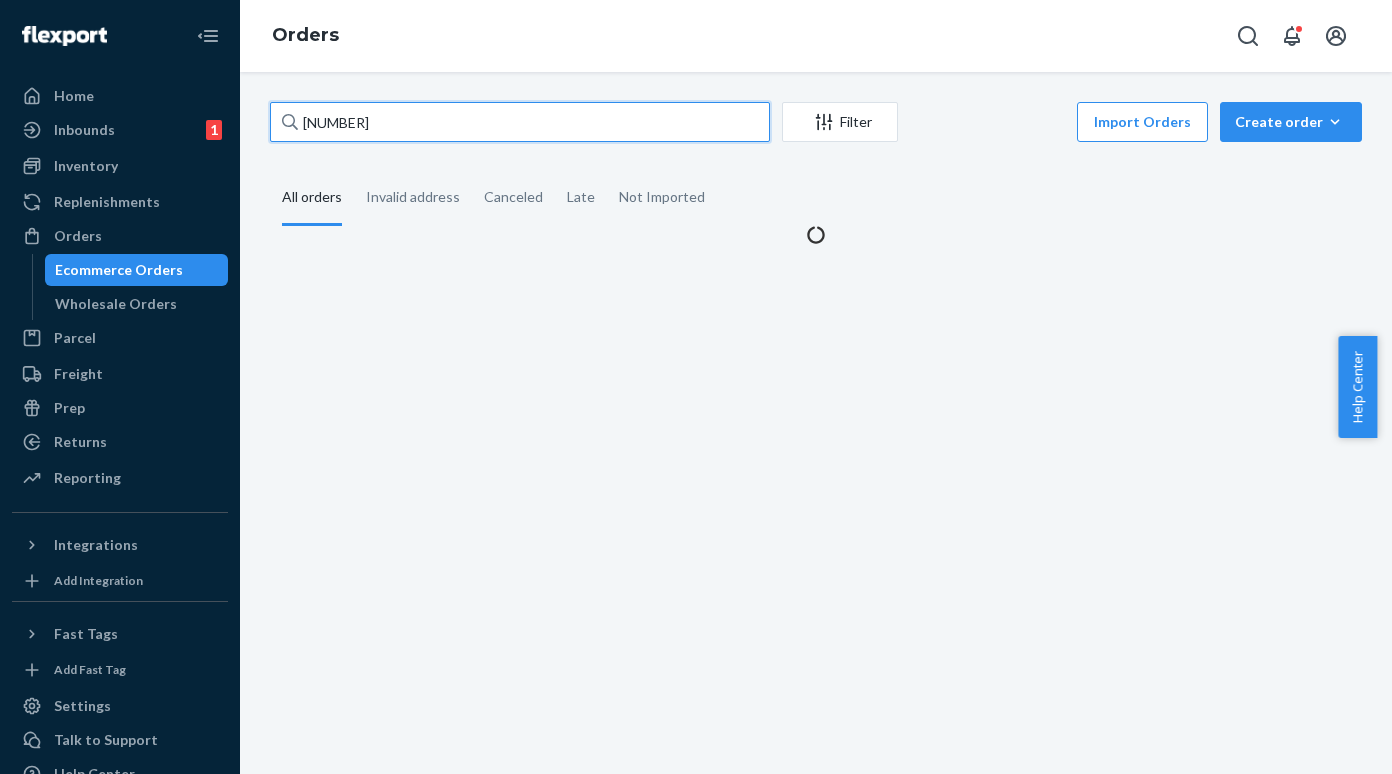 type on "[NUMBER]" 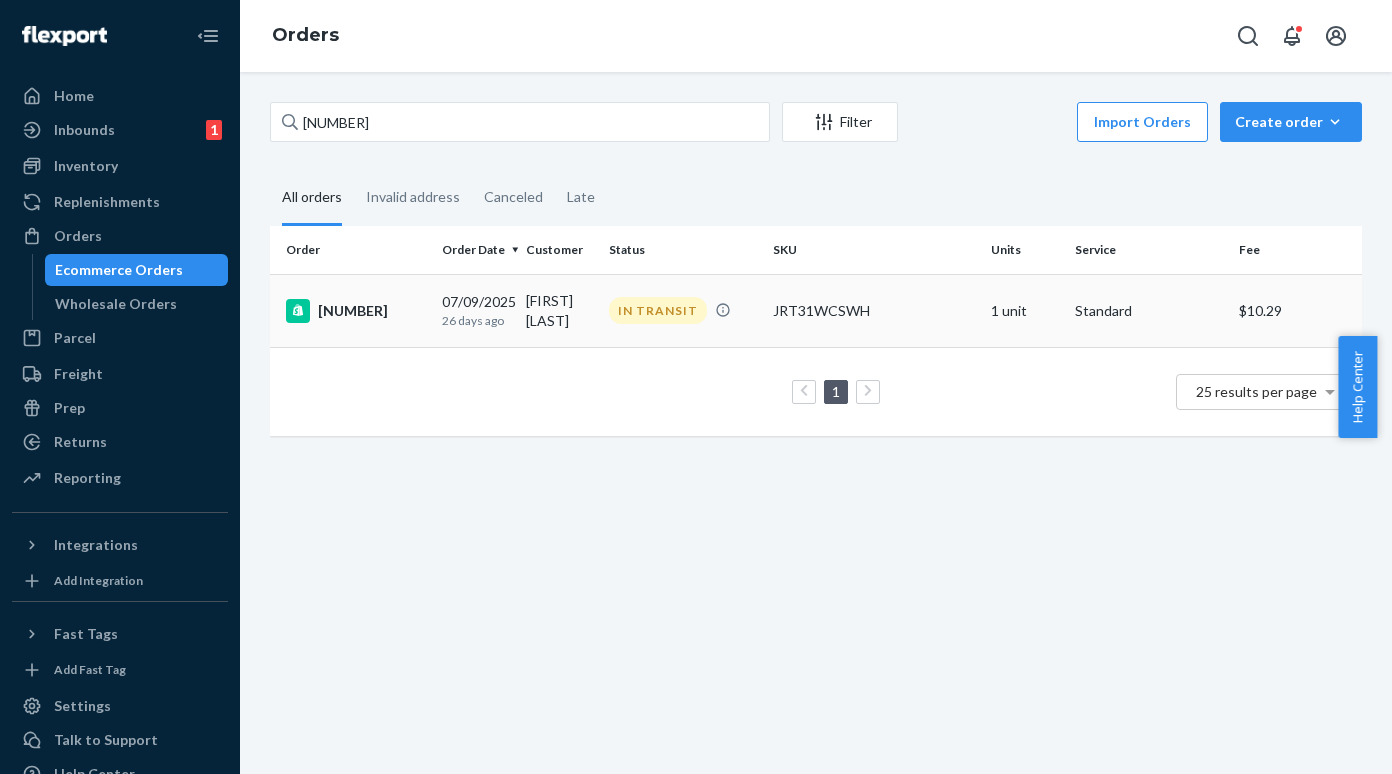 click on "#7421307563" at bounding box center (356, 311) 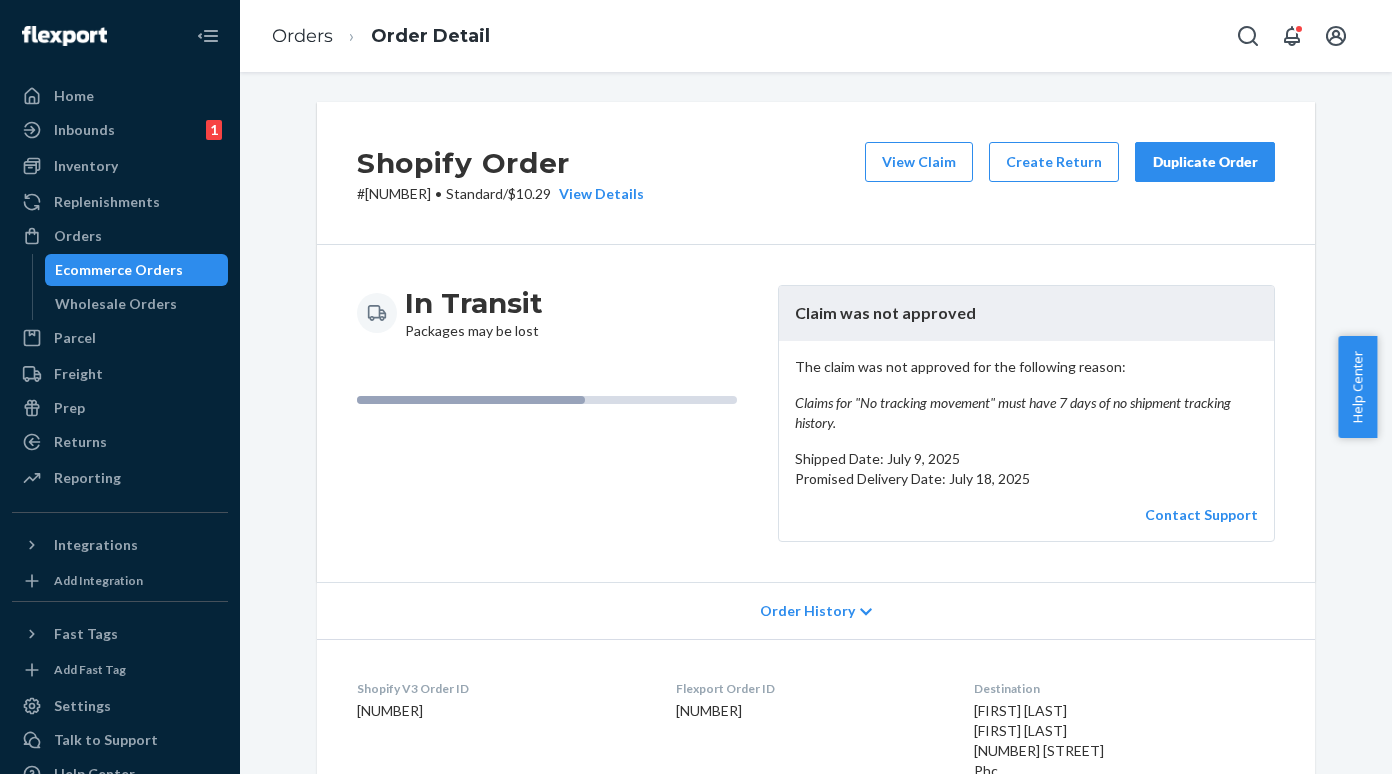 click on "# #7421307563 • Standard  /  $10.29 View Details" at bounding box center (500, 194) 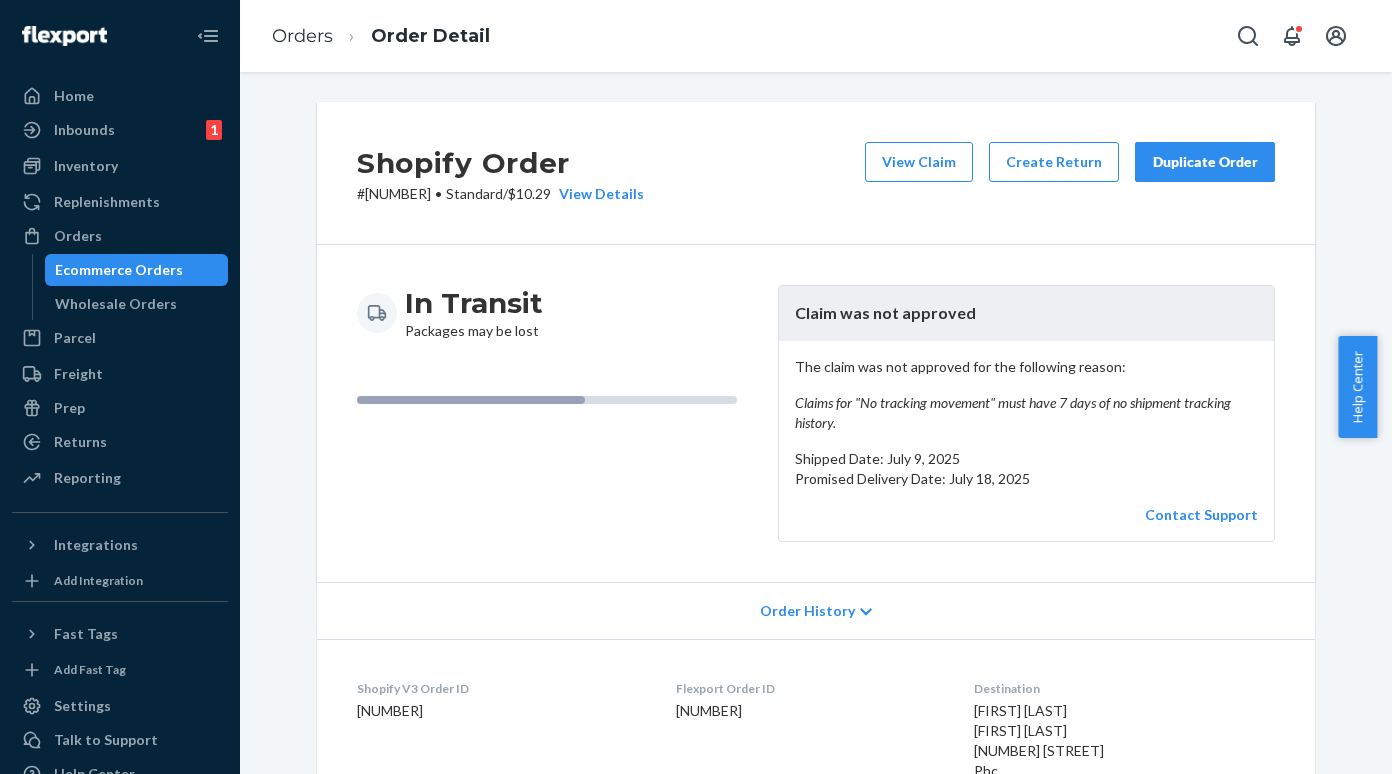 click on "Ecommerce Orders" at bounding box center [119, 270] 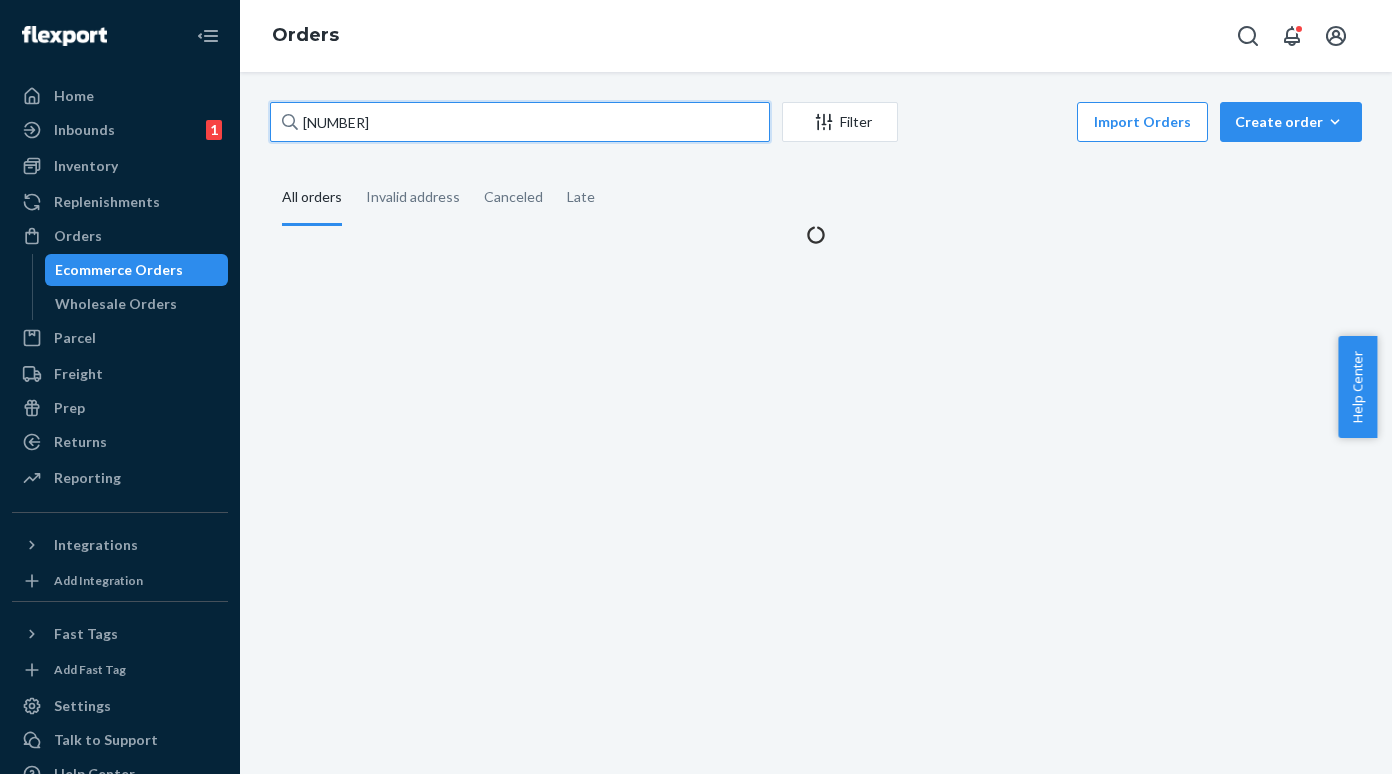 click on "#7421307563" at bounding box center (520, 122) 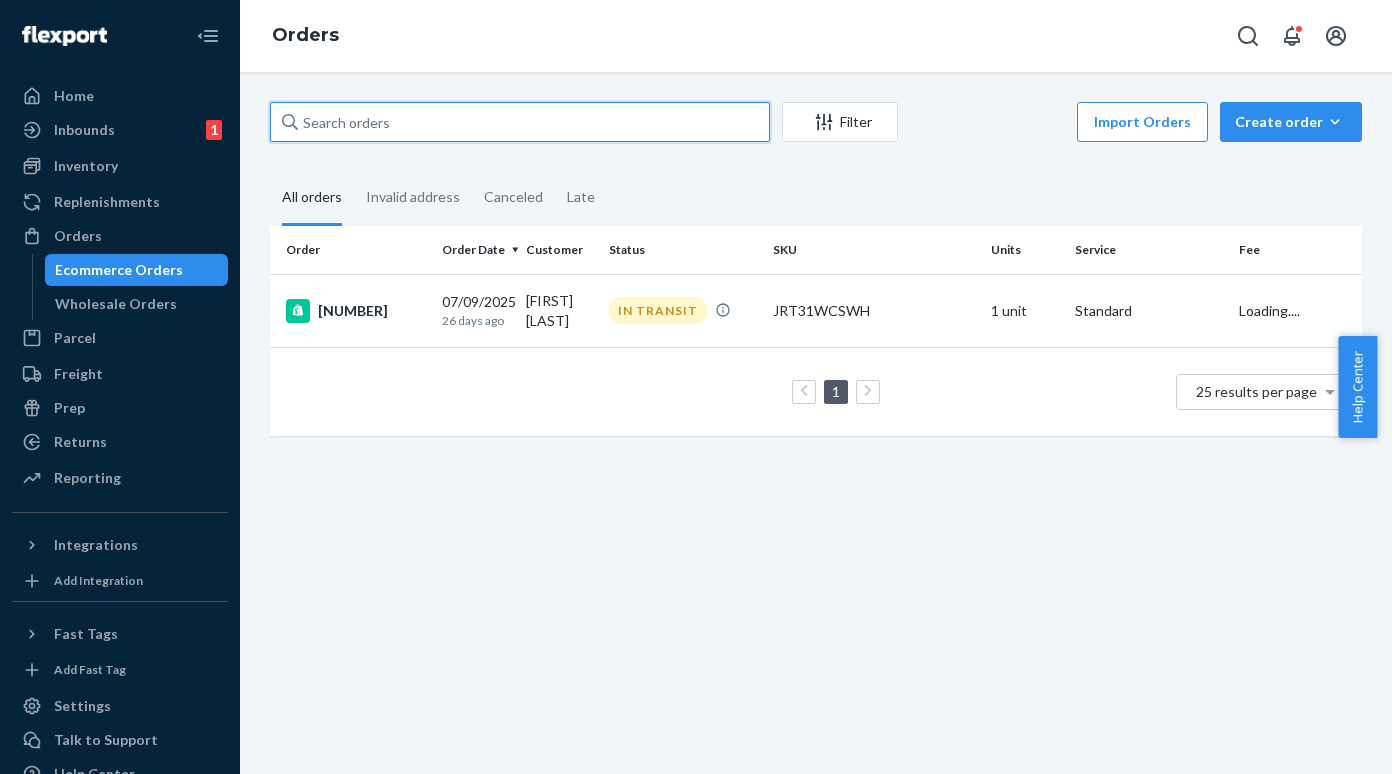 paste on "[ACCOUNT_NUMBER]" 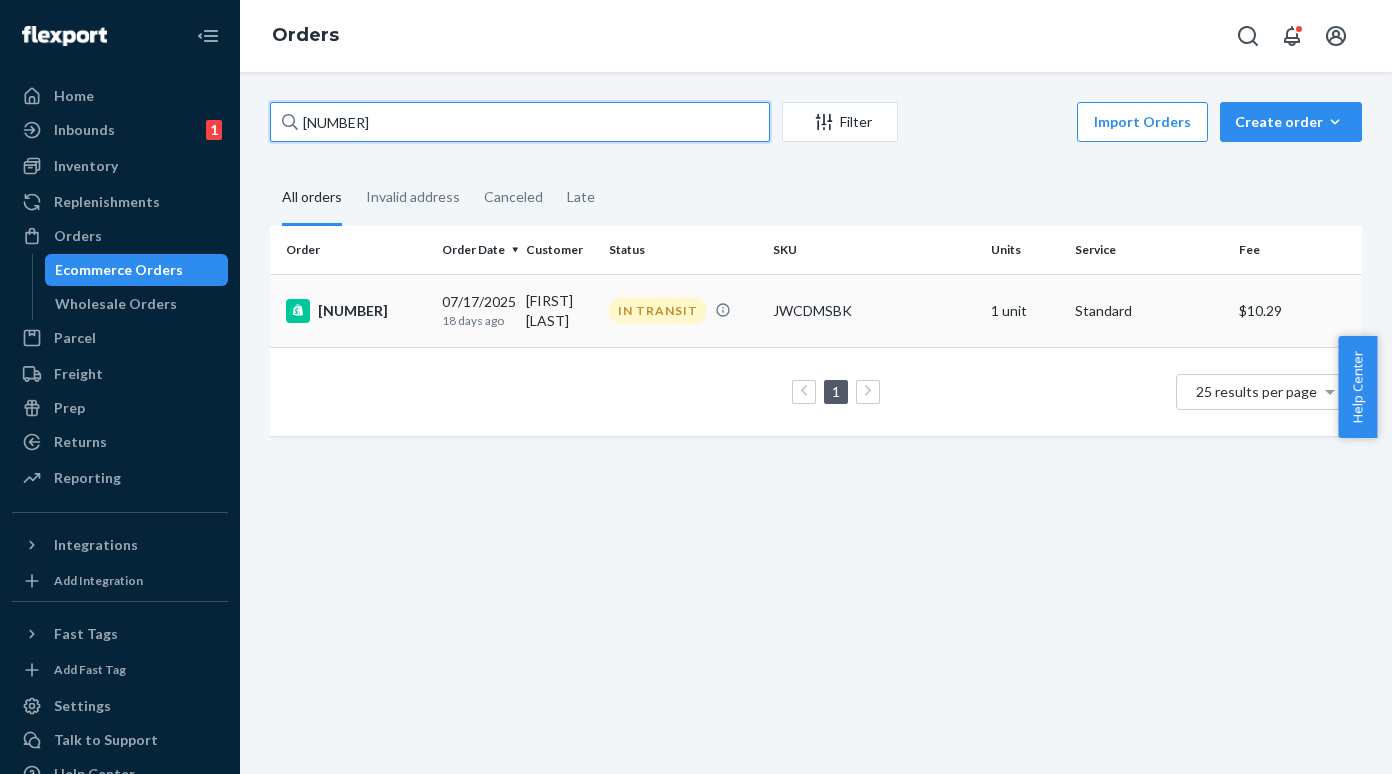 type on "[ACCOUNT_NUMBER]" 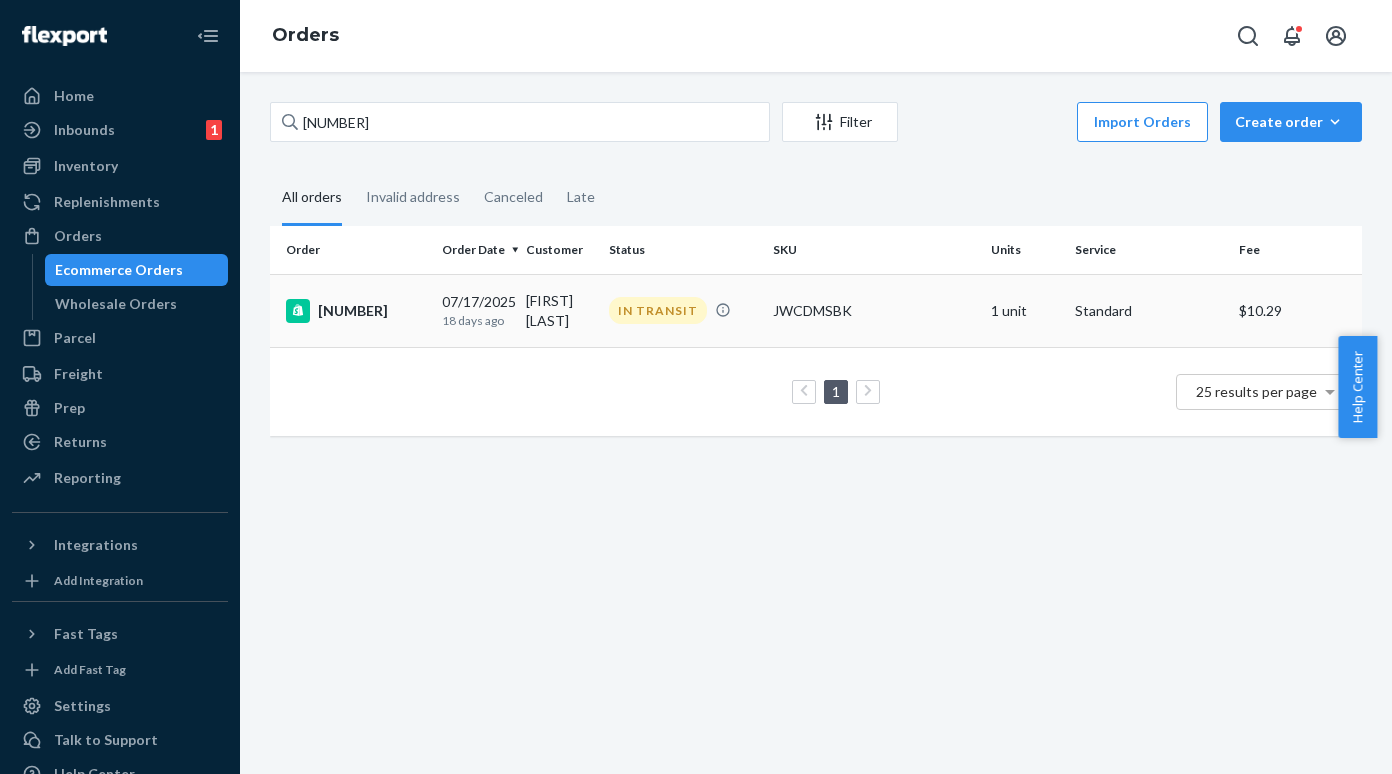click on "[ACCOUNT_NUMBER]" at bounding box center (356, 311) 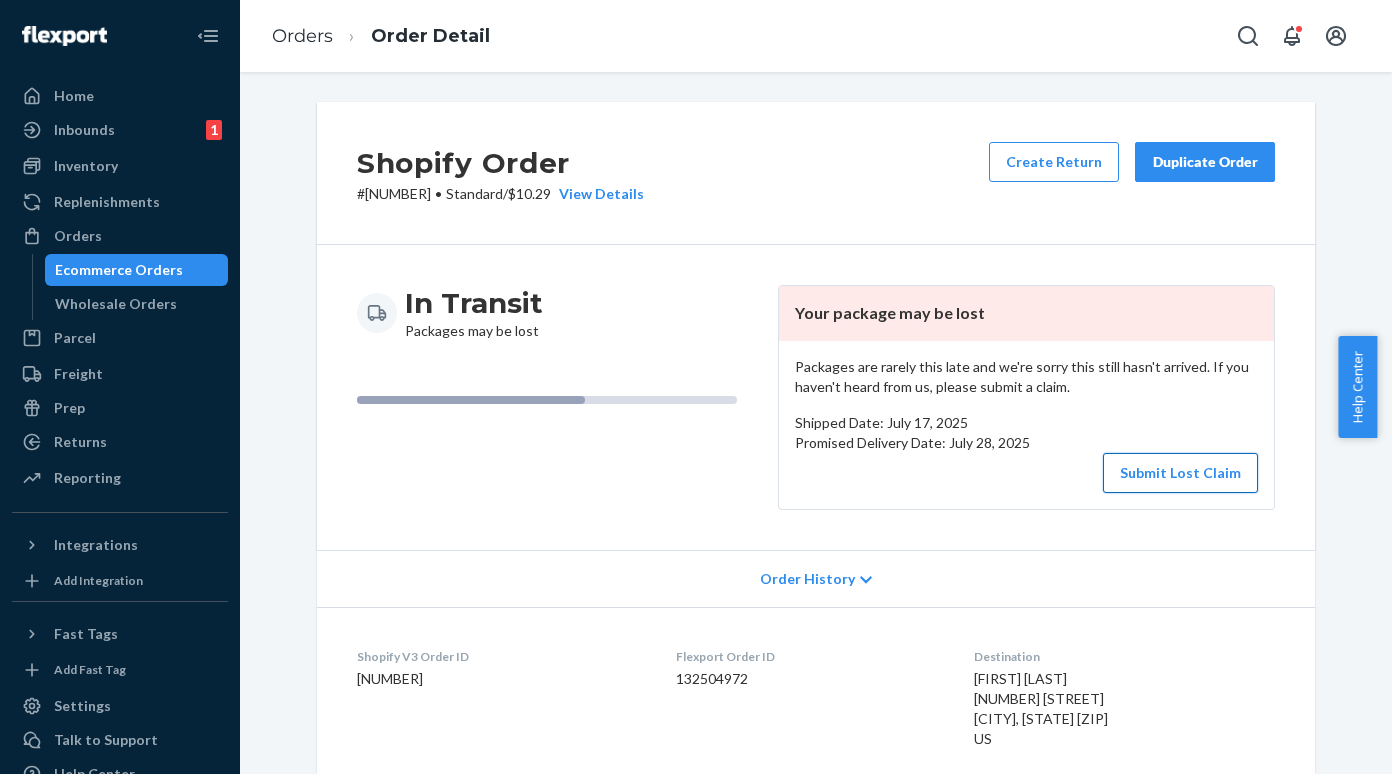 click on "Submit Lost Claim" at bounding box center (1180, 473) 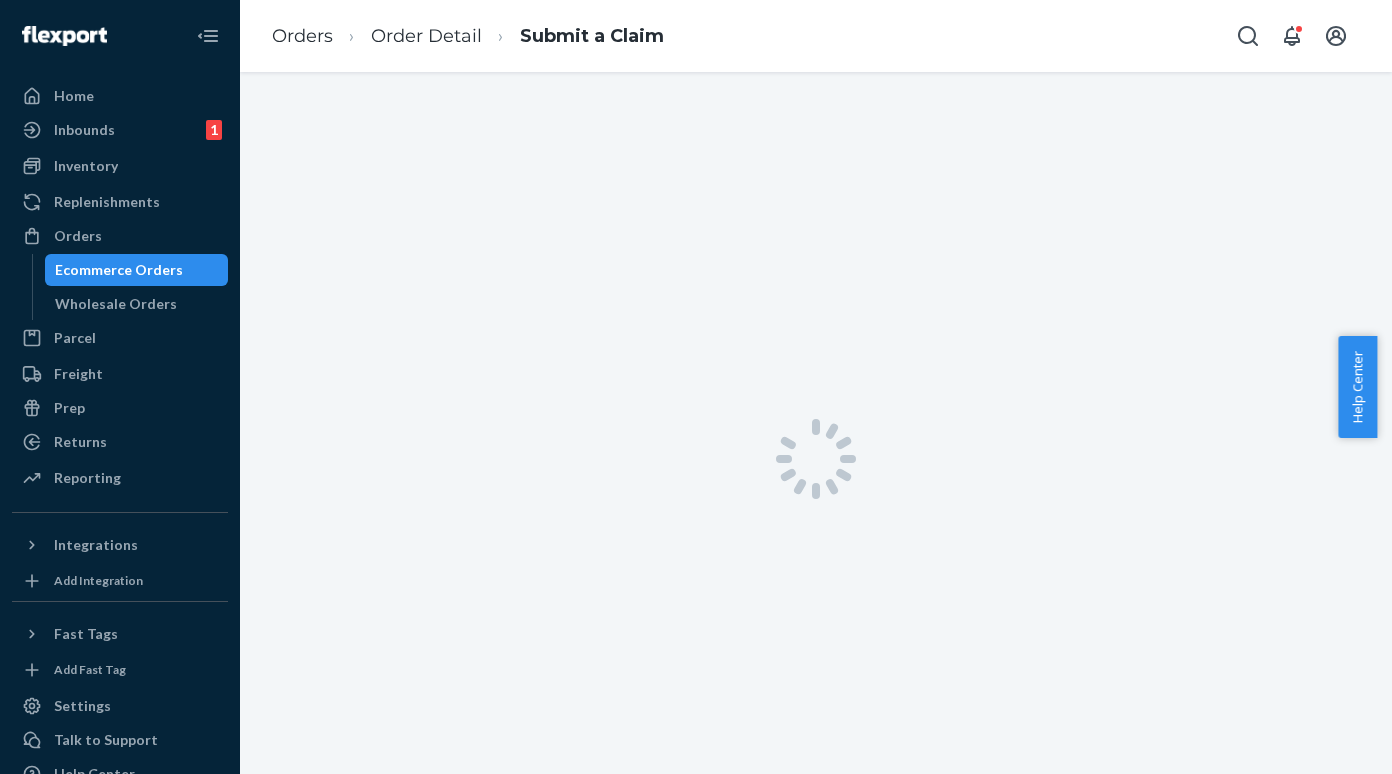click on "Ecommerce Orders" at bounding box center (119, 270) 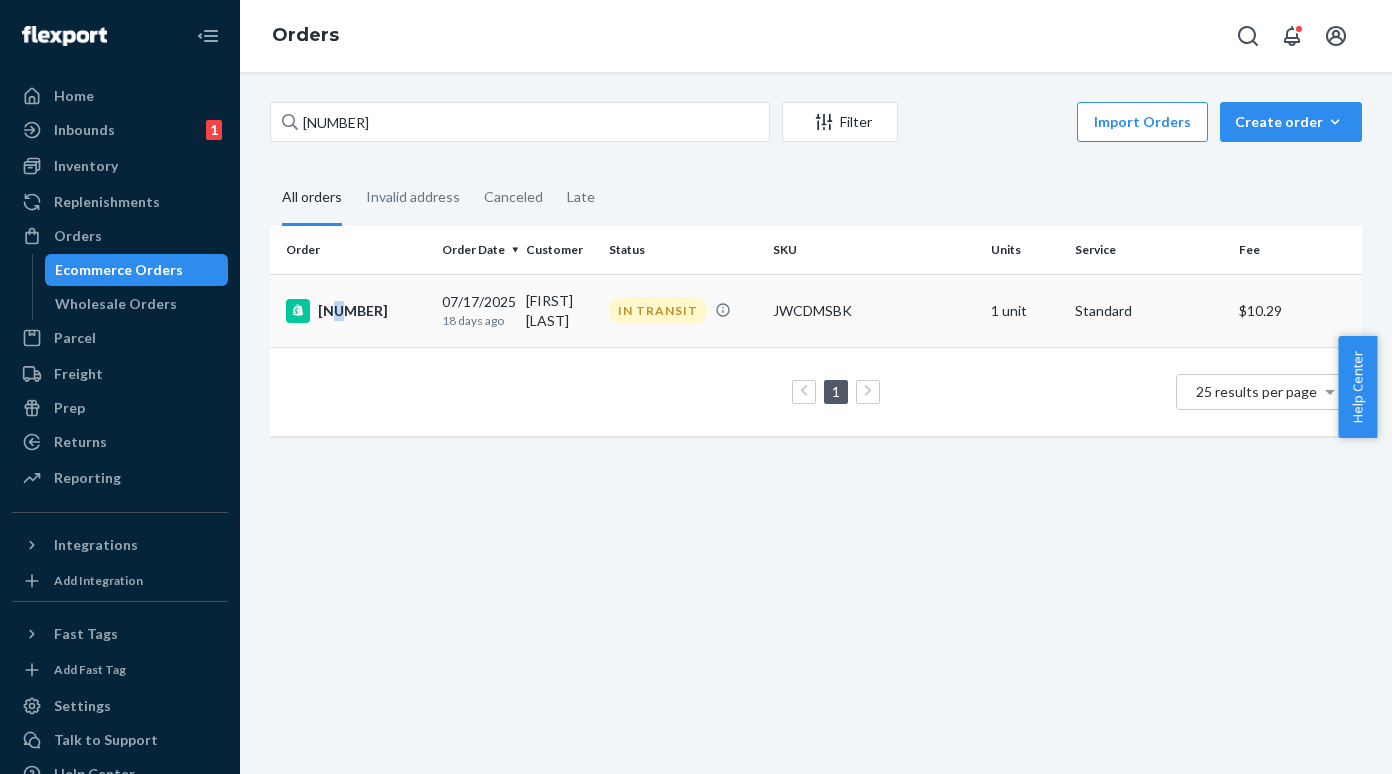 click on "[ACCOUNT_NUMBER]" at bounding box center [356, 311] 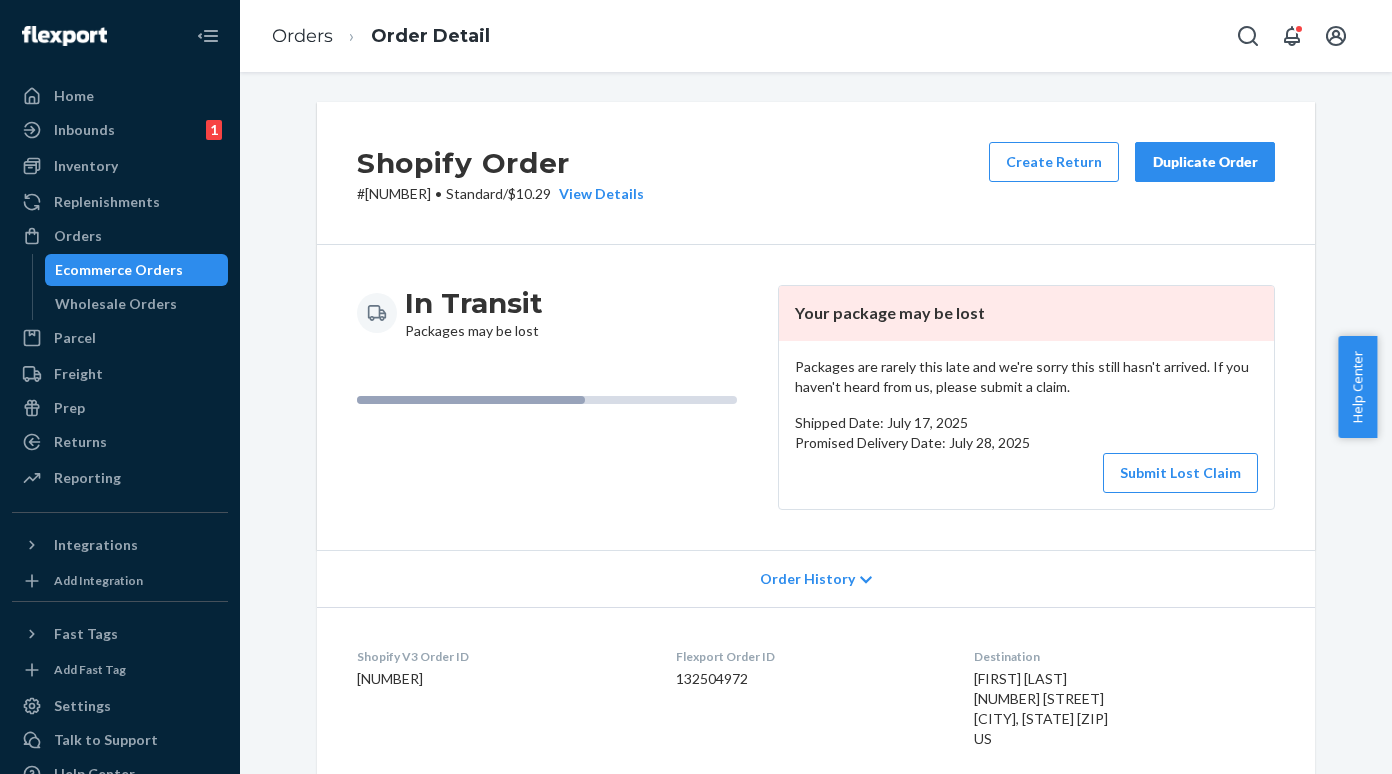 click on "Promised Delivery Date: July 28, 2025" at bounding box center [1026, 443] 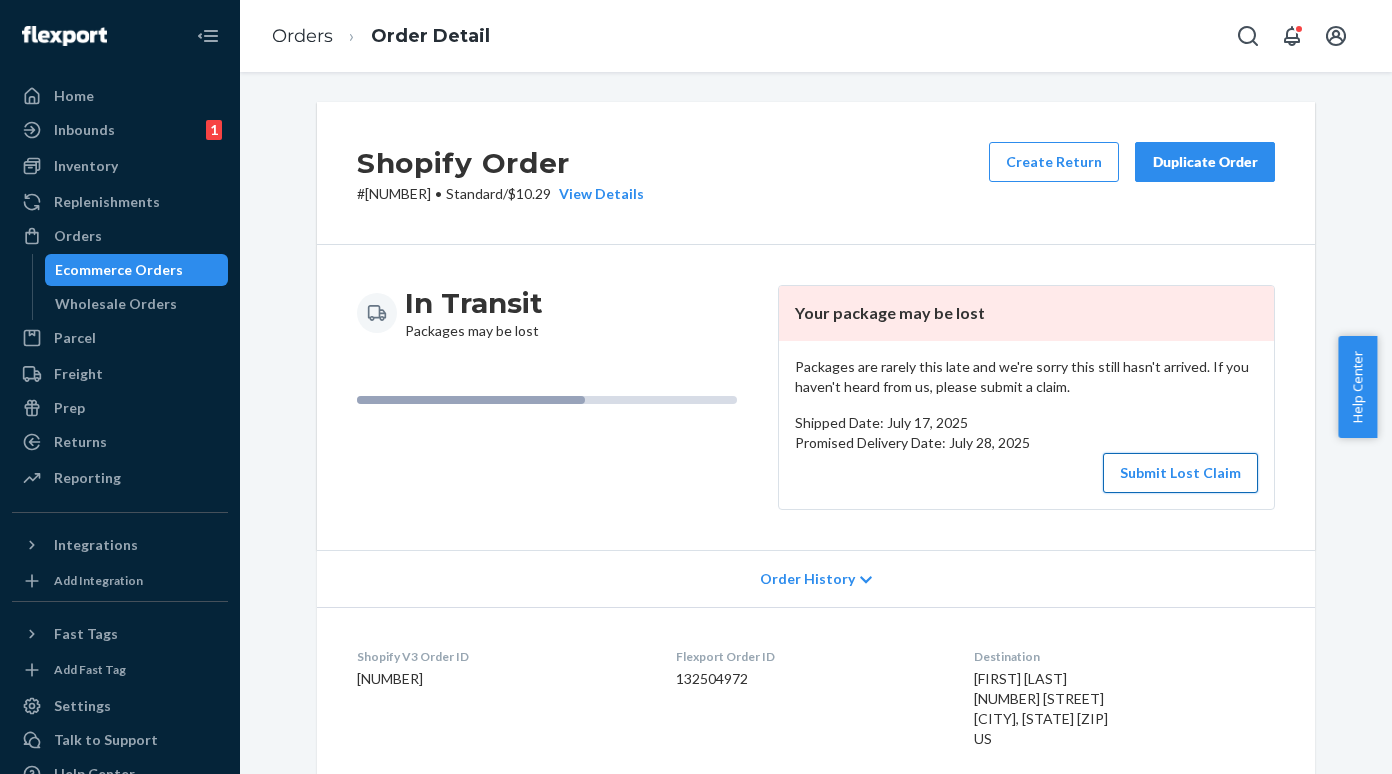 click on "Submit Lost Claim" at bounding box center [1180, 473] 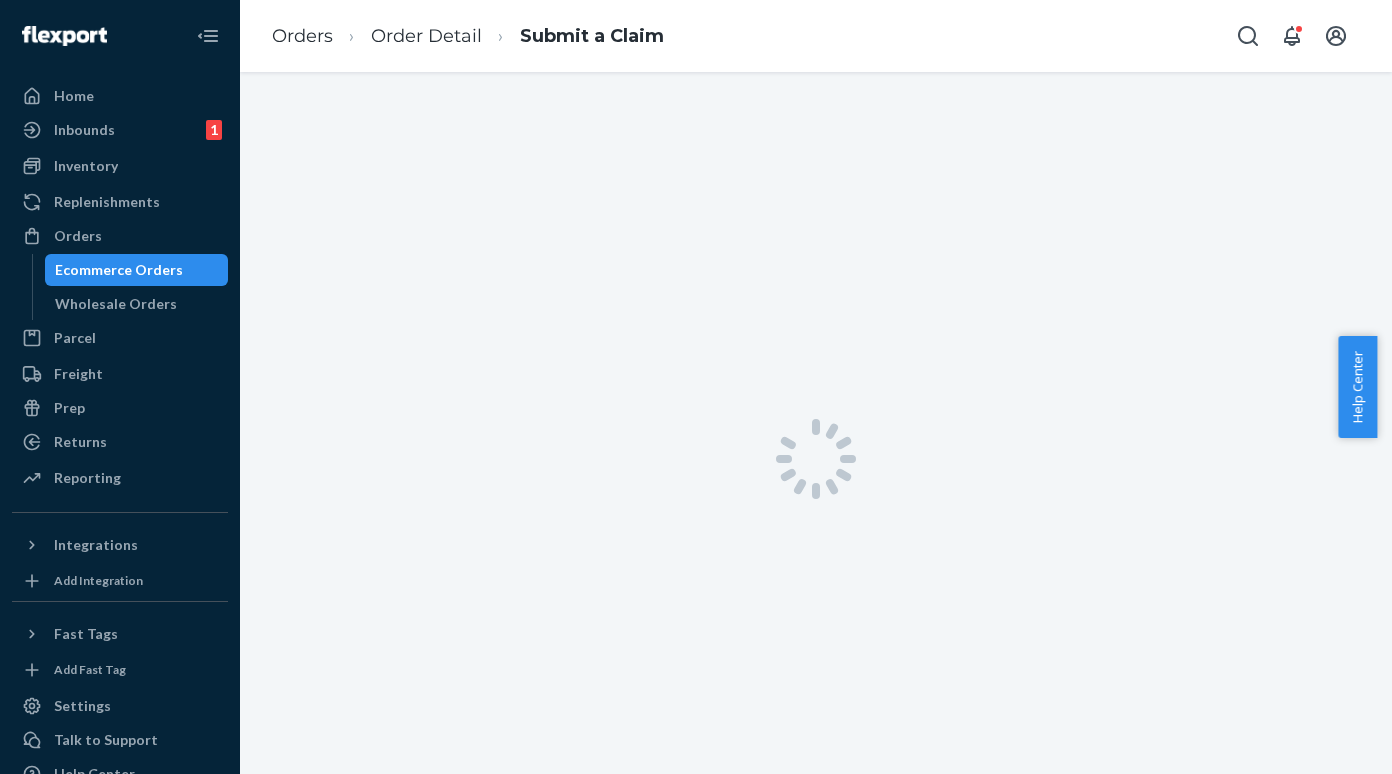 scroll, scrollTop: 72, scrollLeft: 0, axis: vertical 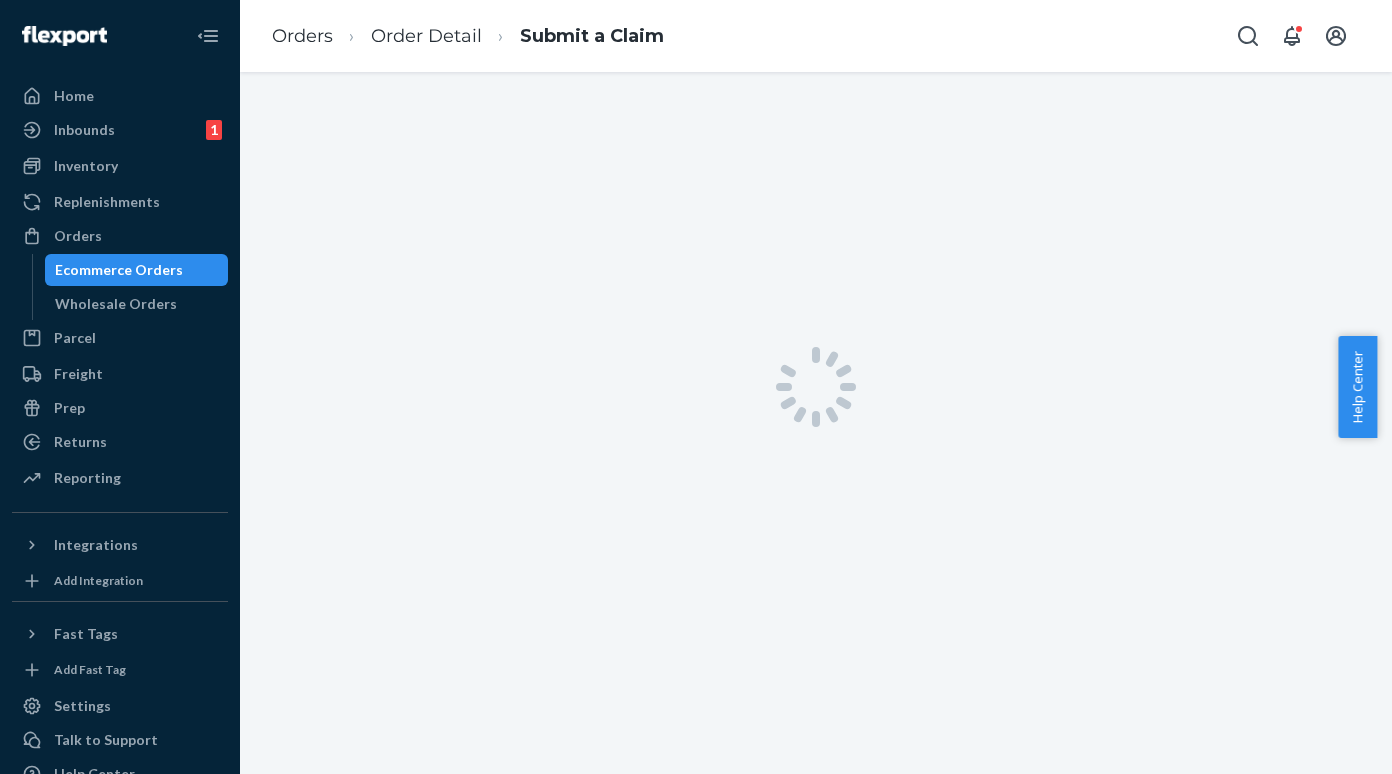click on "Ecommerce Orders" at bounding box center [119, 270] 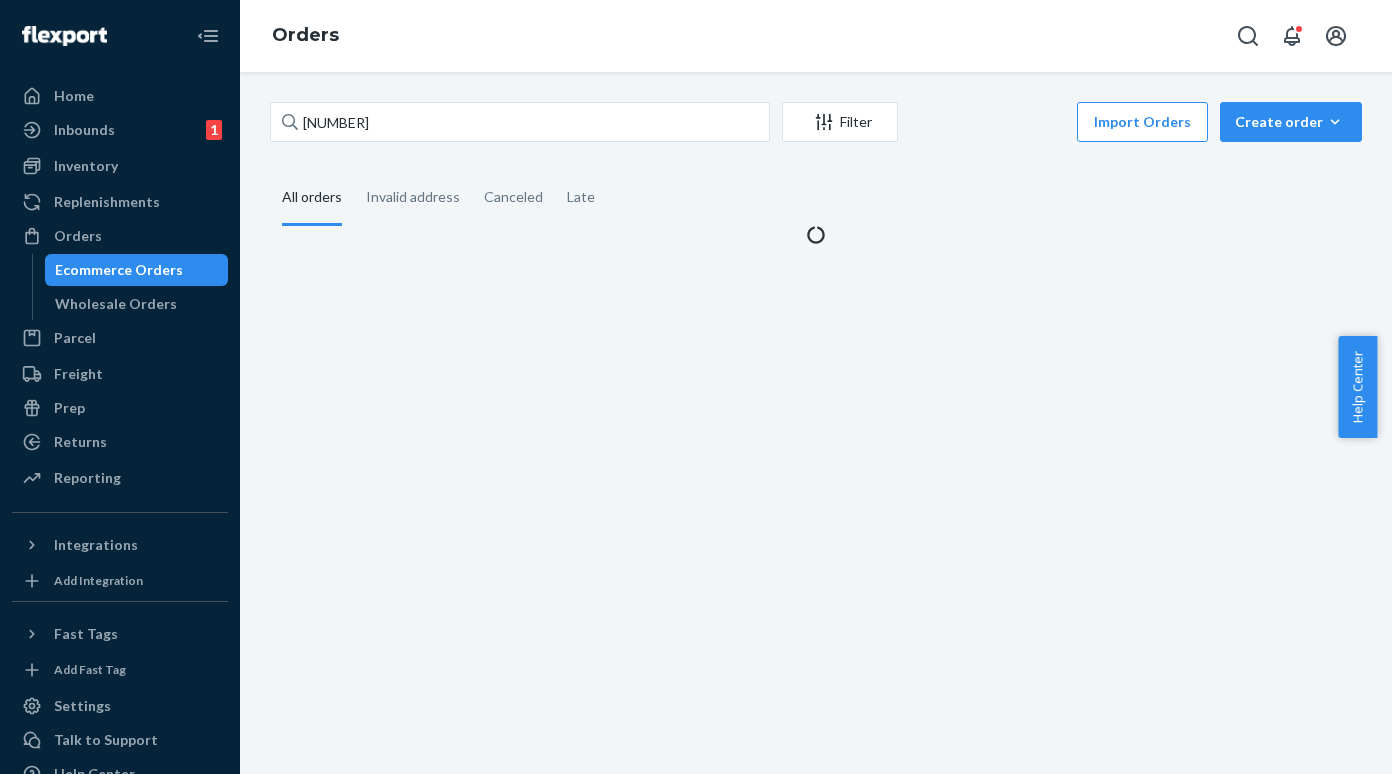 scroll, scrollTop: 0, scrollLeft: 0, axis: both 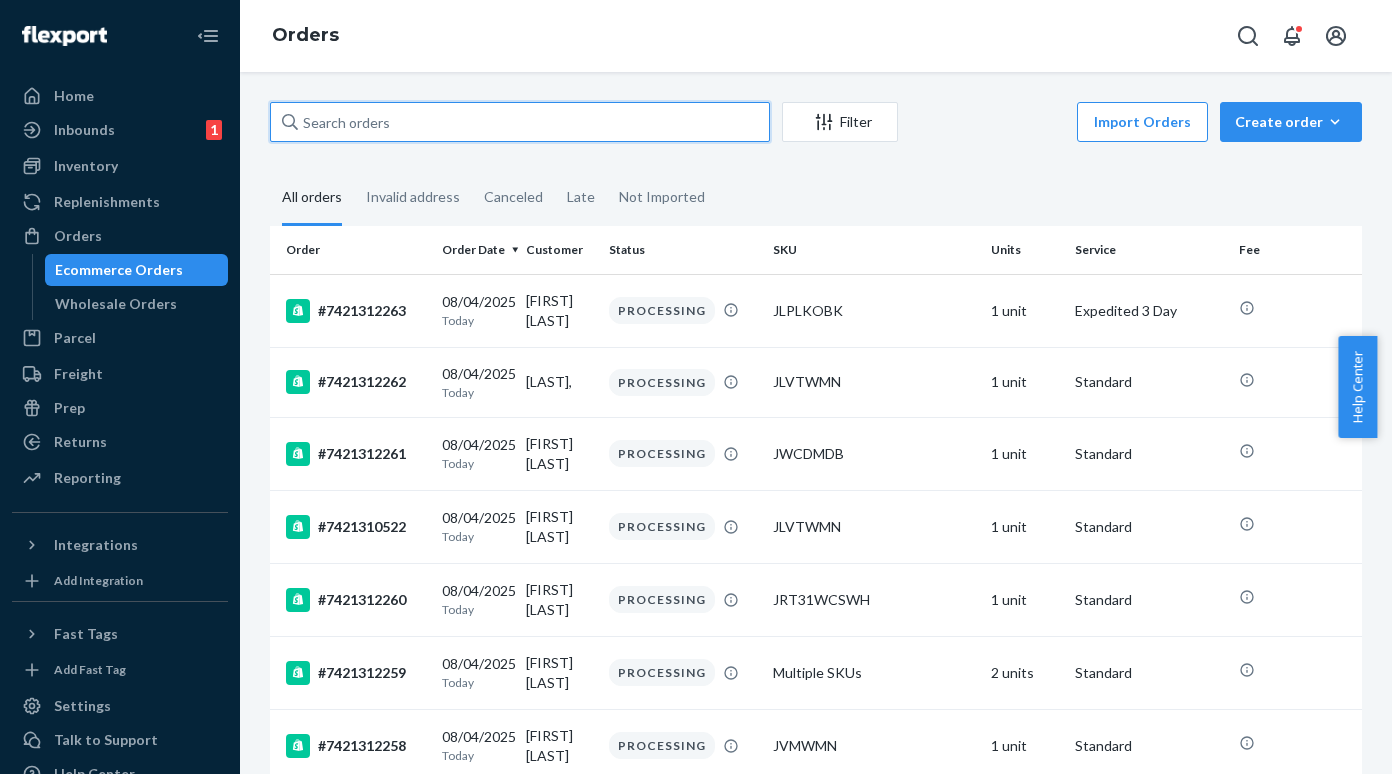 click at bounding box center (520, 122) 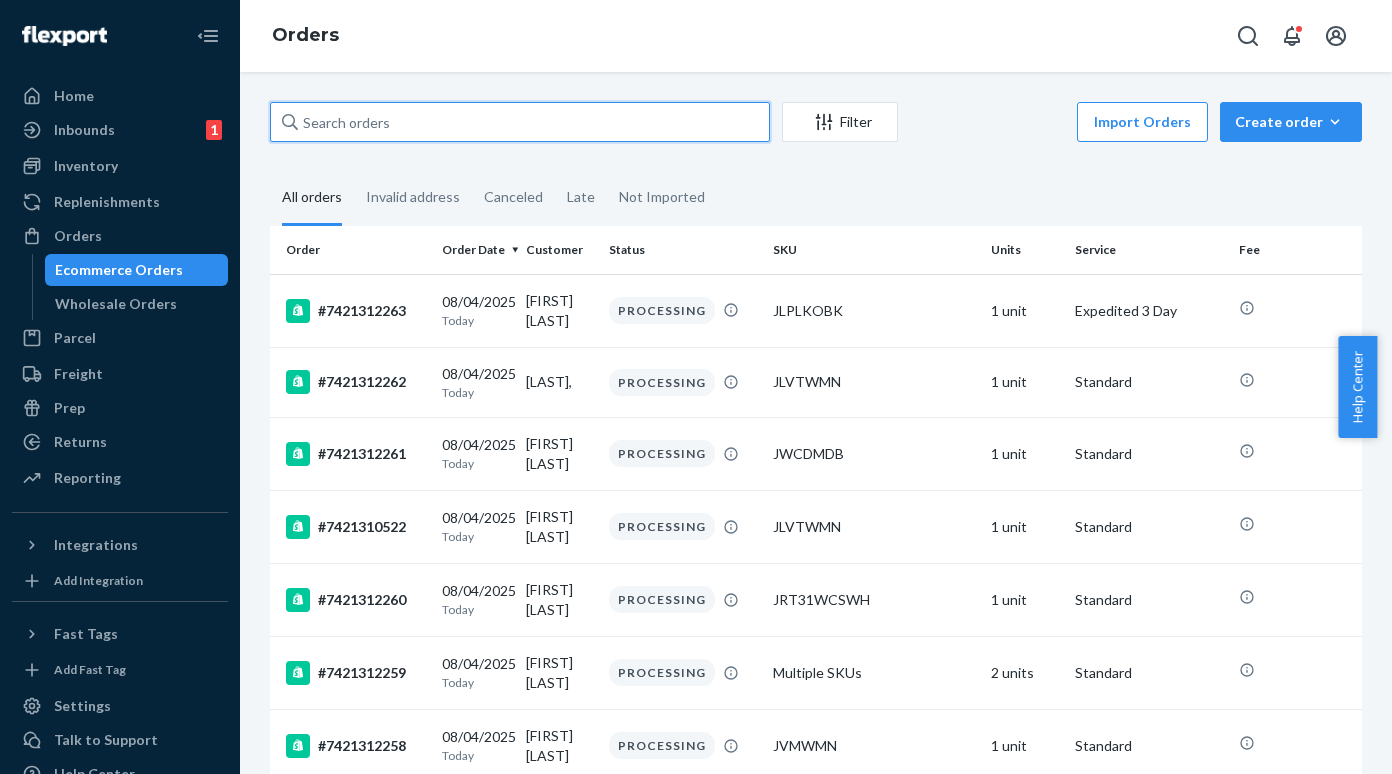 paste on "[ACCOUNT_NUMBER]" 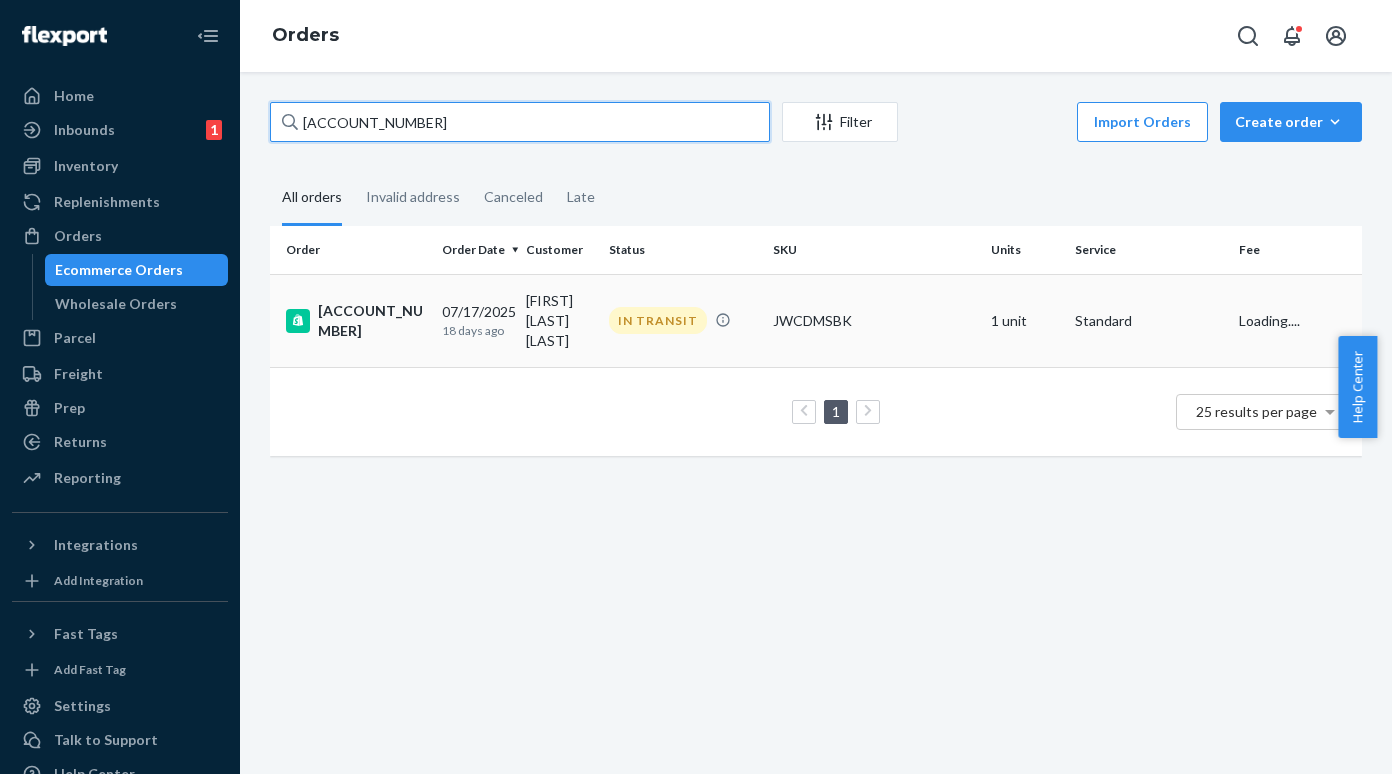 type on "[ACCOUNT_NUMBER]" 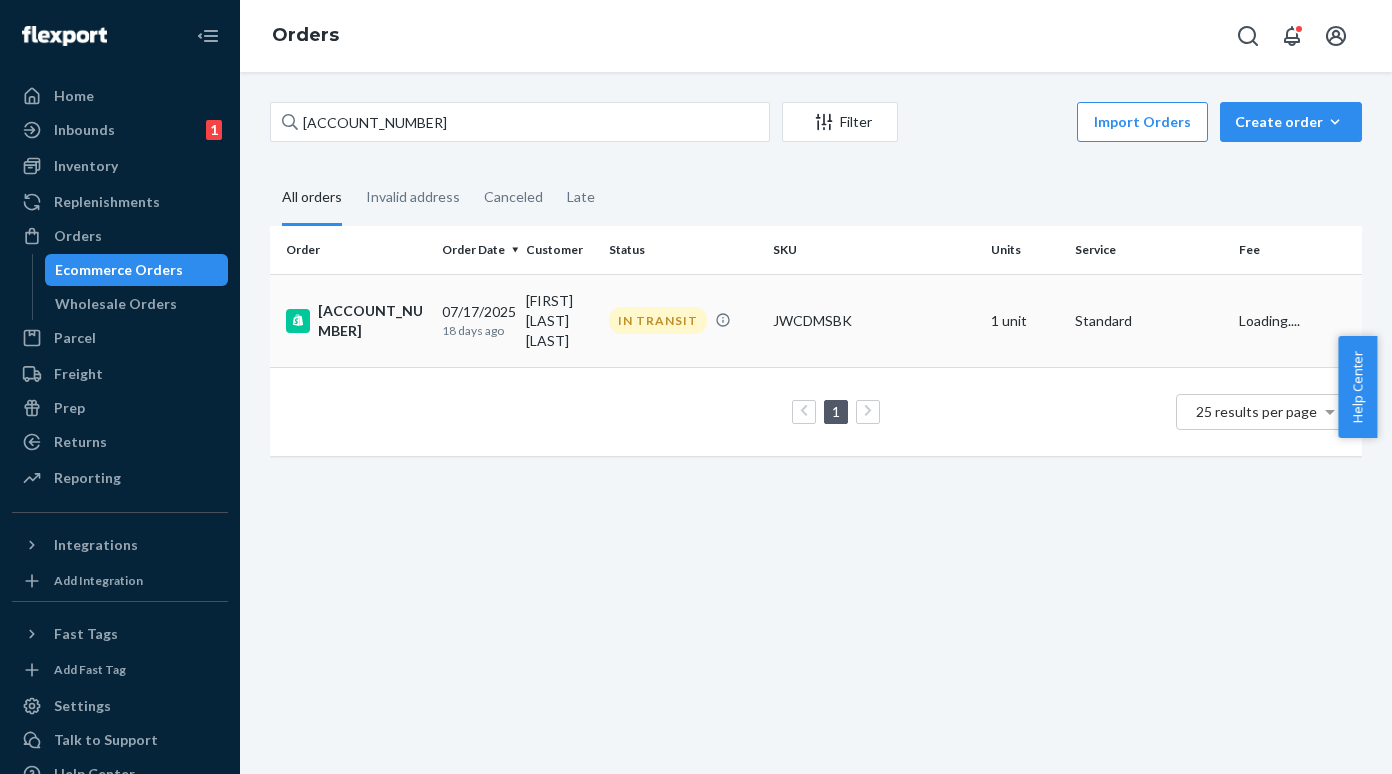 click on "[ACCOUNT_NUMBER]" at bounding box center [356, 321] 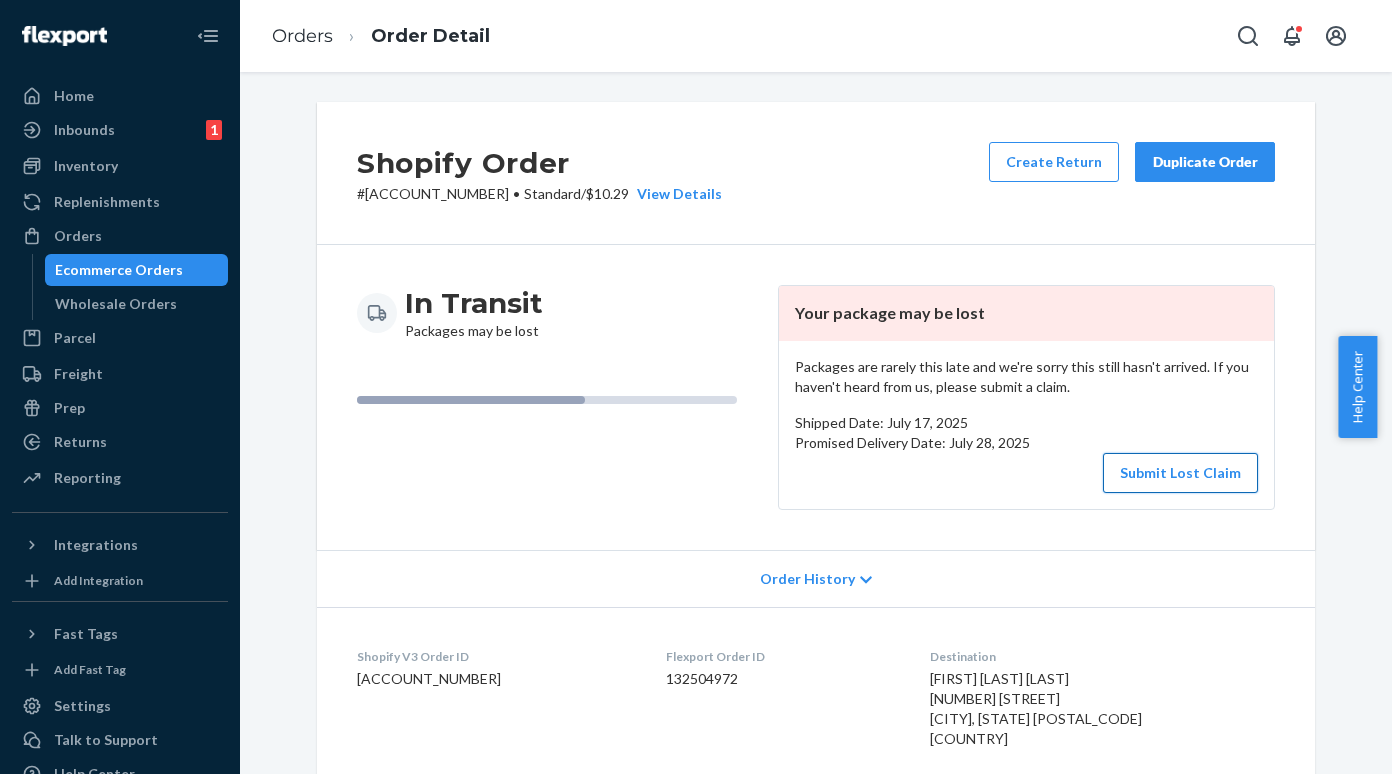click on "Submit Lost Claim" at bounding box center (1180, 473) 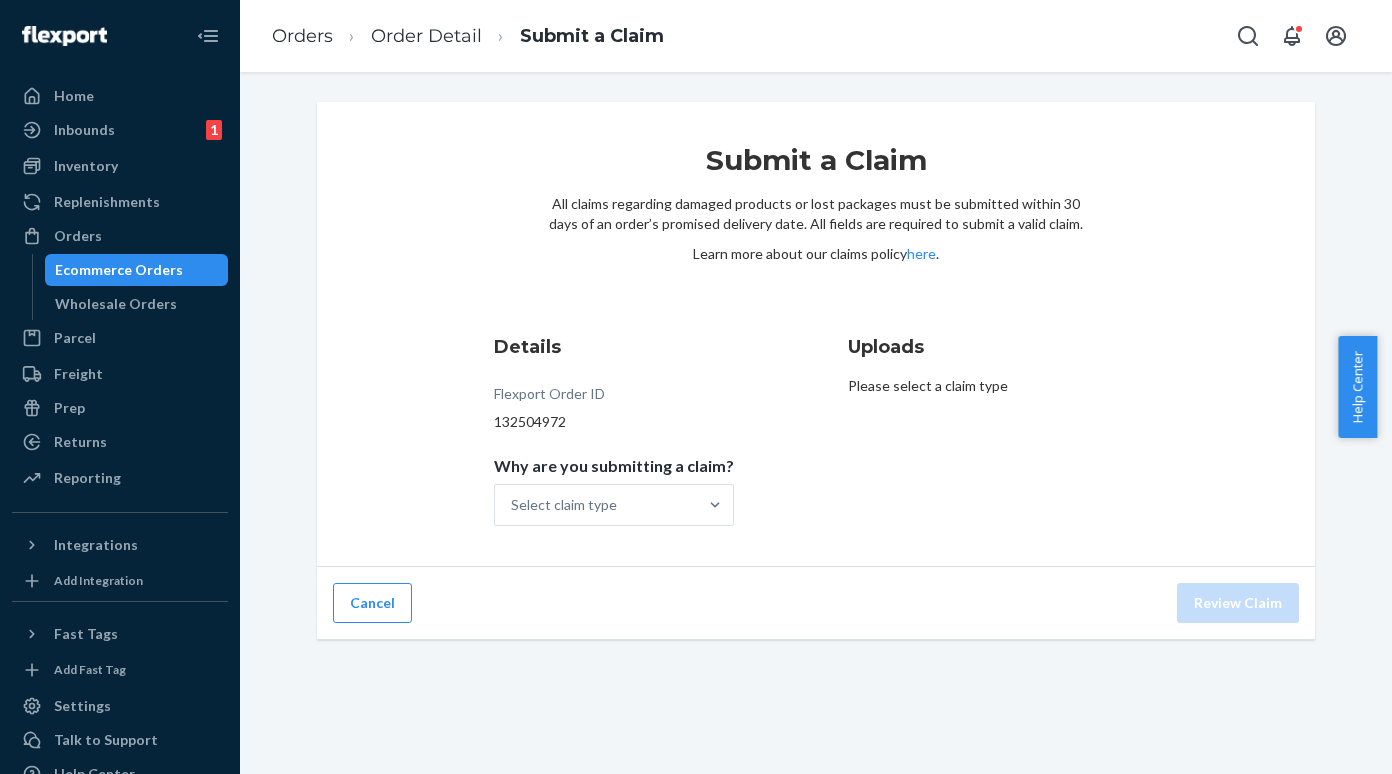 click on "Why are you submitting a claim?" at bounding box center (614, 470) 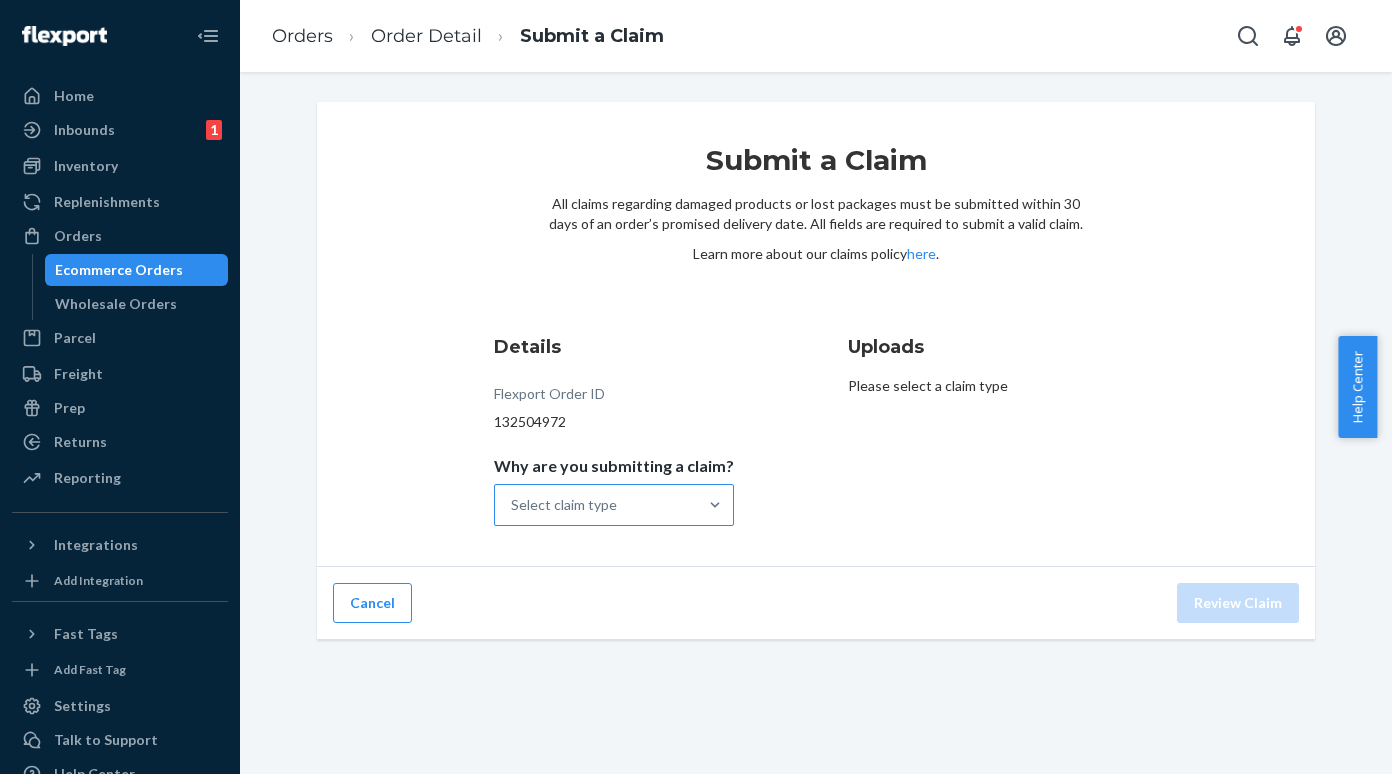 click on "Select claim type" at bounding box center [596, 505] 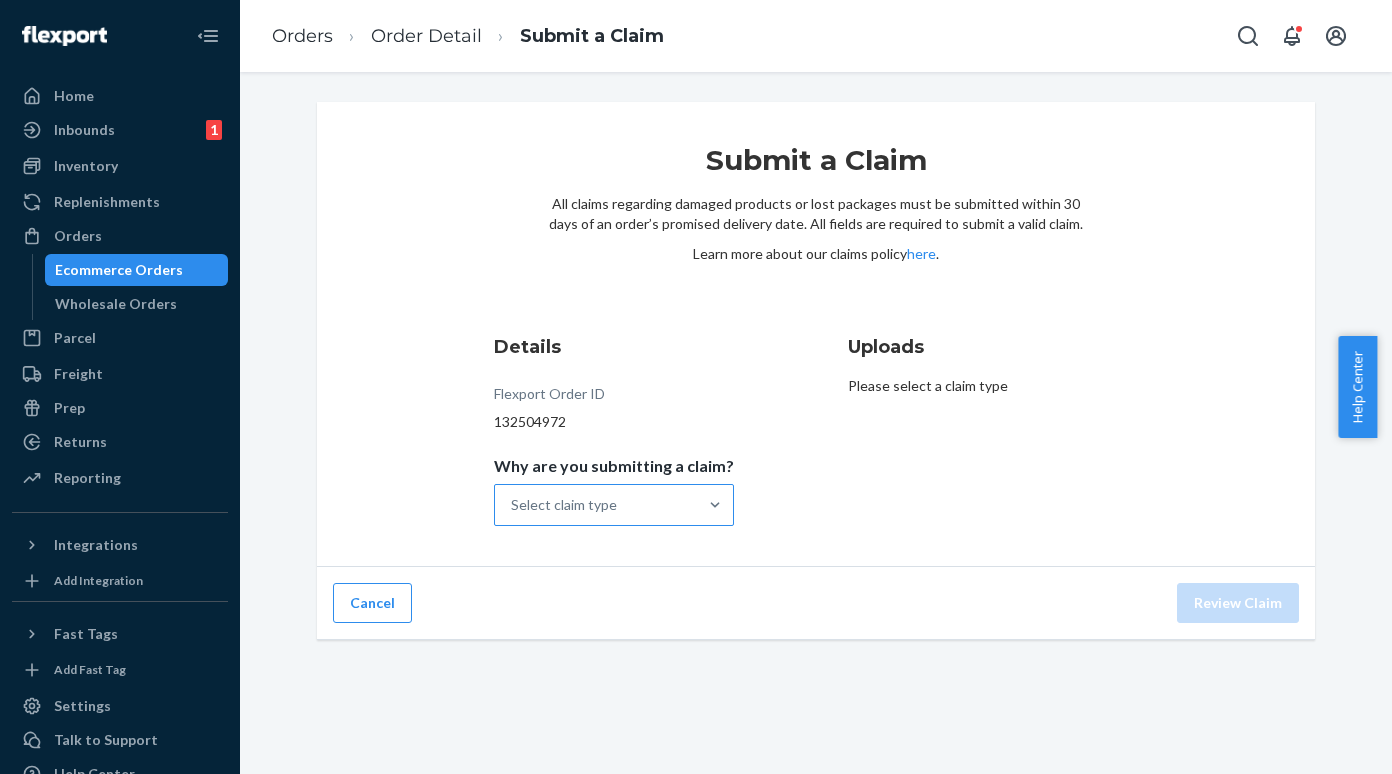click on "Why are you submitting a claim? Select claim type" at bounding box center (512, 505) 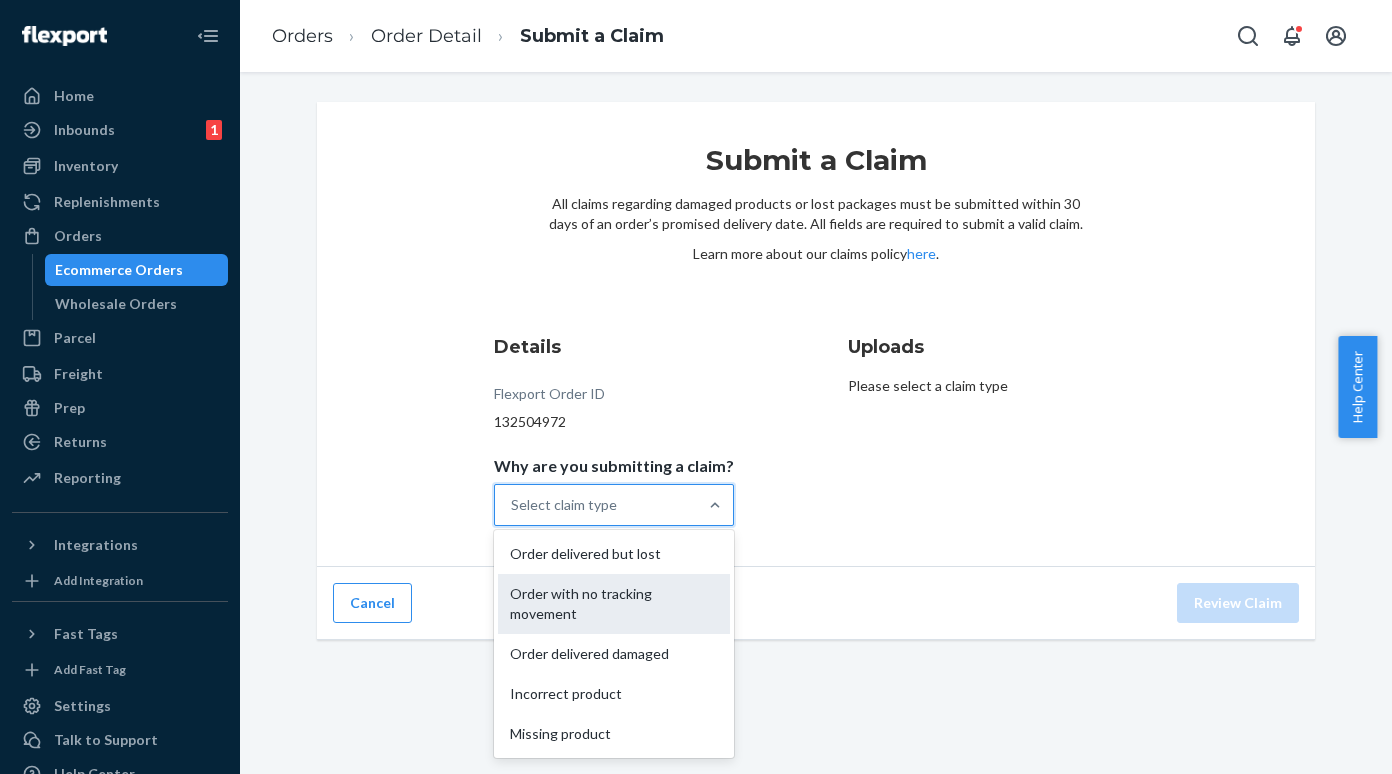 click on "Order with no tracking movement" at bounding box center [614, 604] 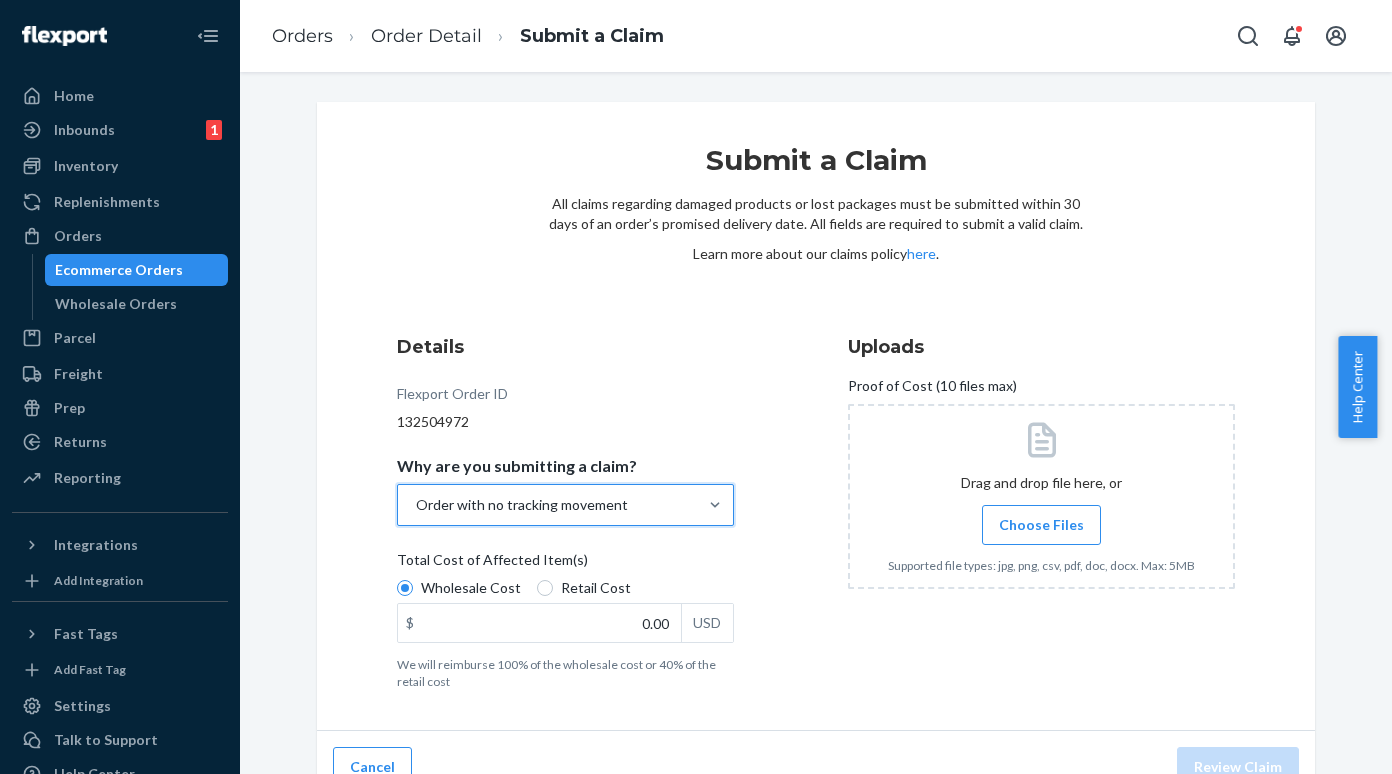 click on "Ecommerce Orders" at bounding box center (137, 270) 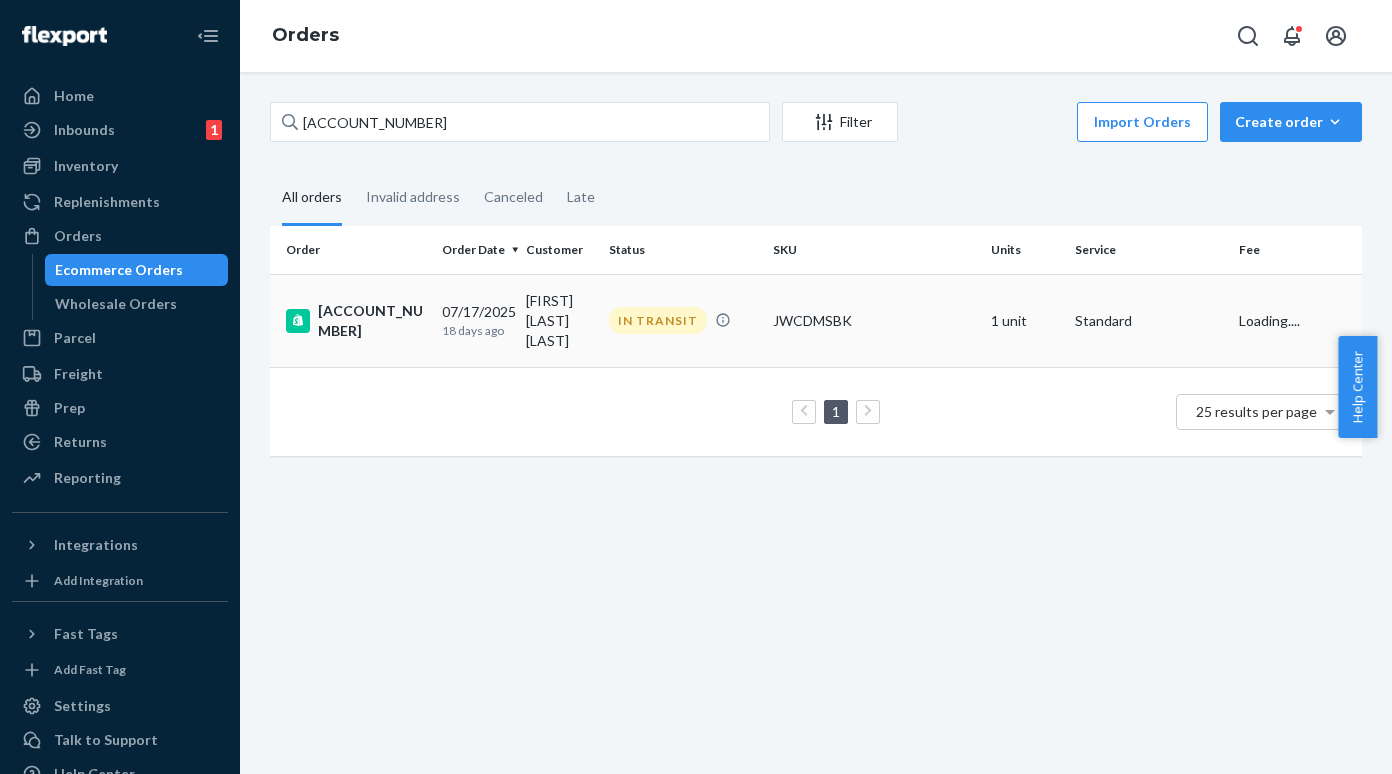 click on "[ACCOUNT_NUMBER]" at bounding box center [356, 321] 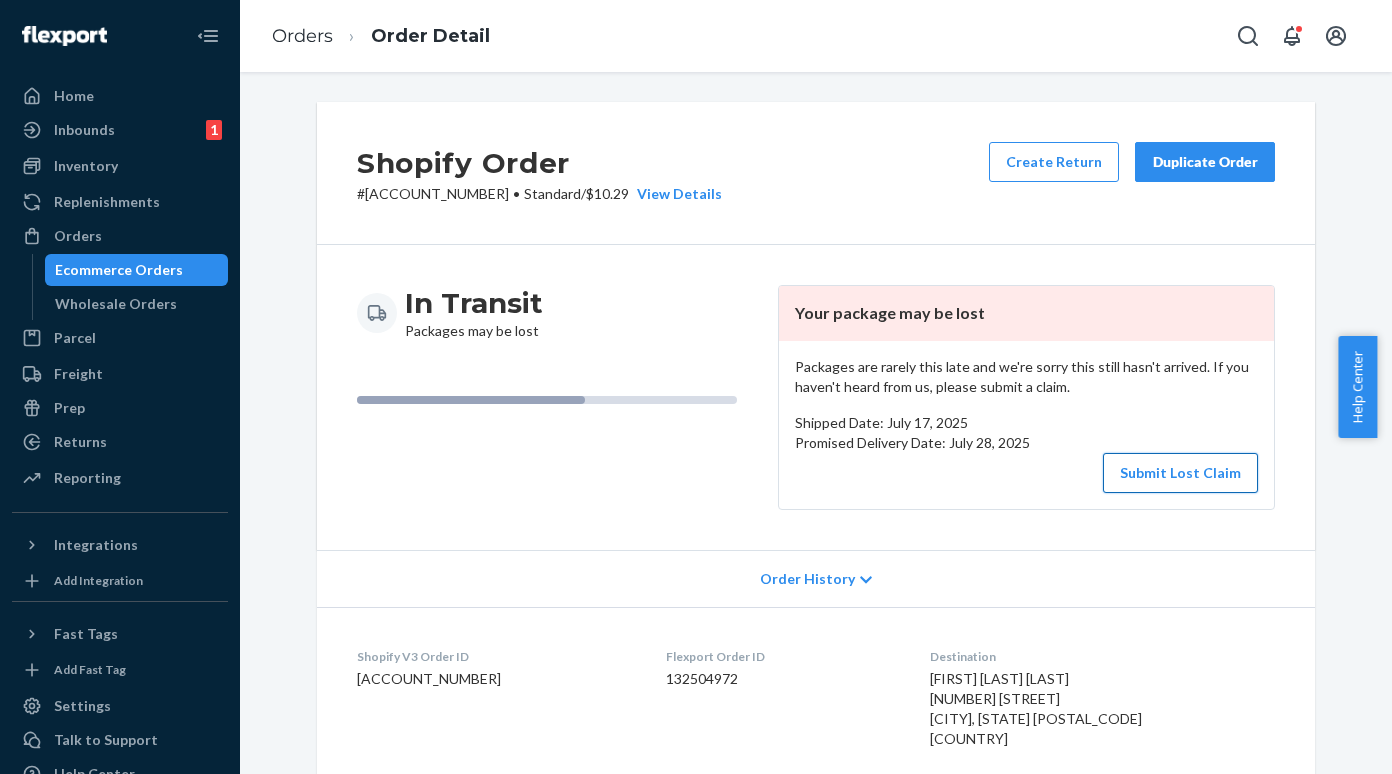 click on "Submit Lost Claim" at bounding box center (1180, 473) 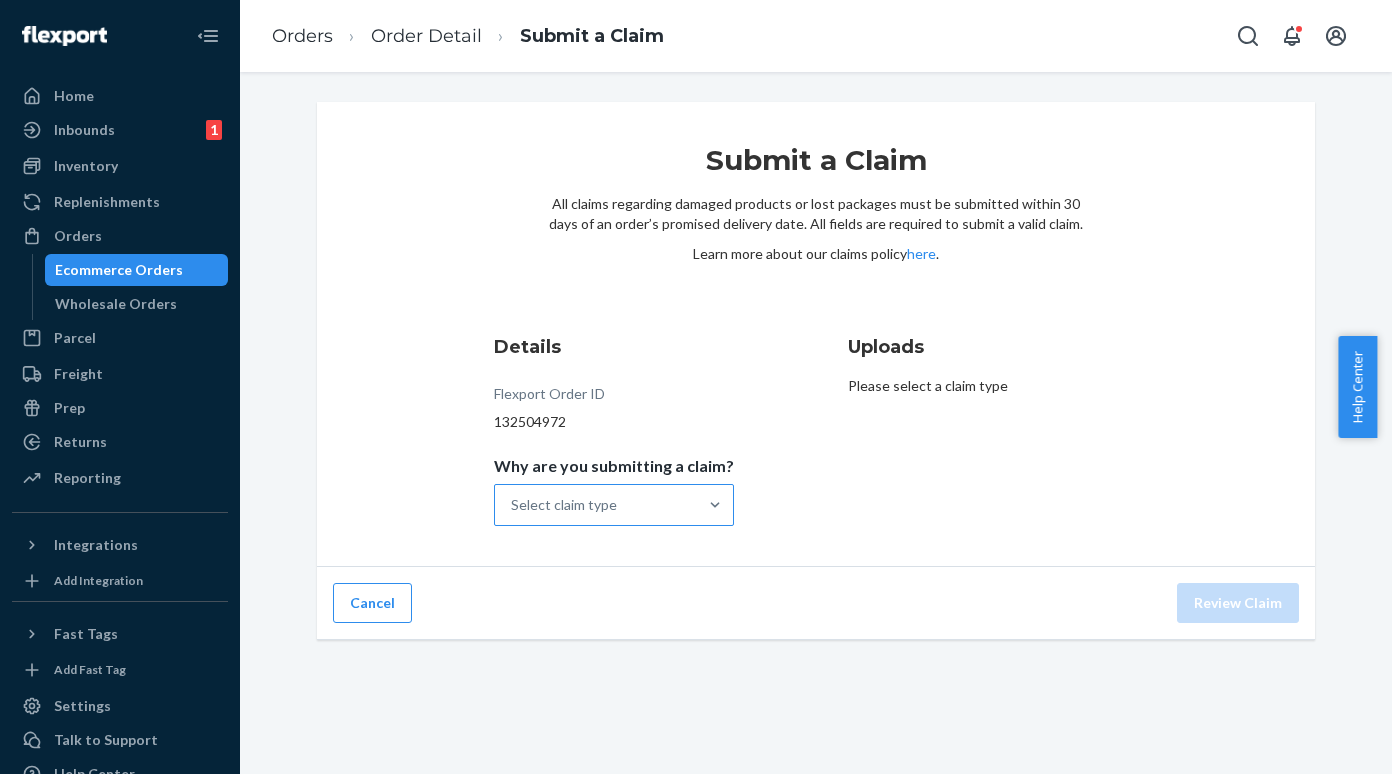 click on "Select claim type" at bounding box center (596, 505) 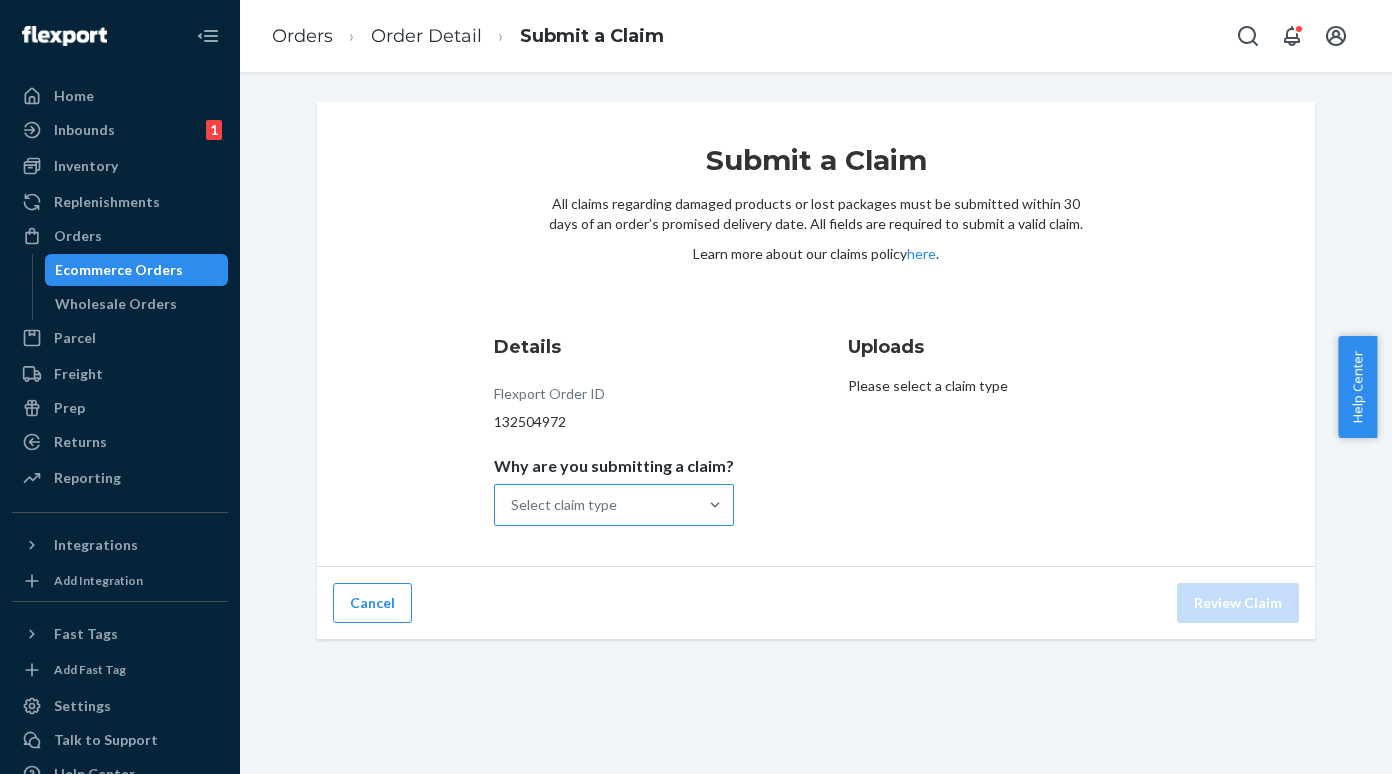 click on "Why are you submitting a claim? Select claim type" at bounding box center [512, 505] 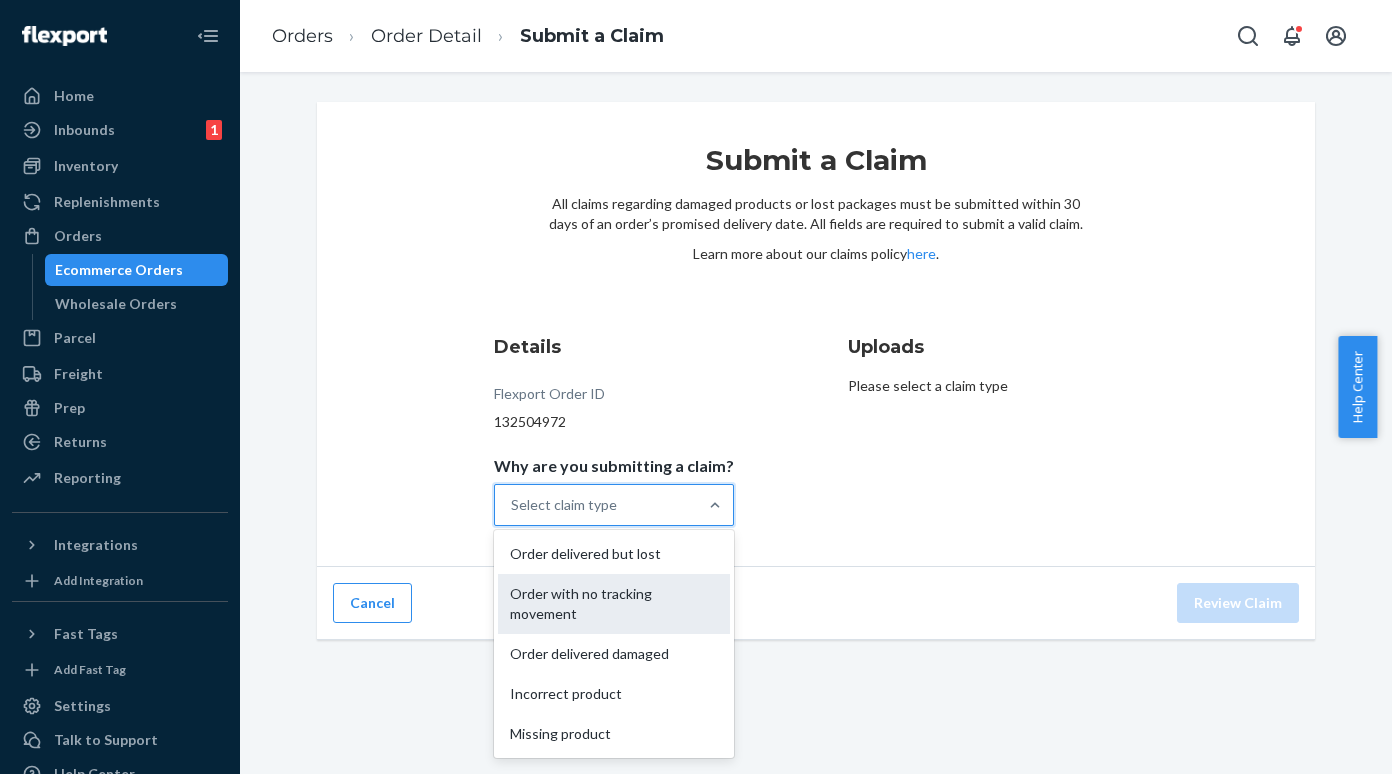 click on "Order with no tracking movement" at bounding box center (614, 604) 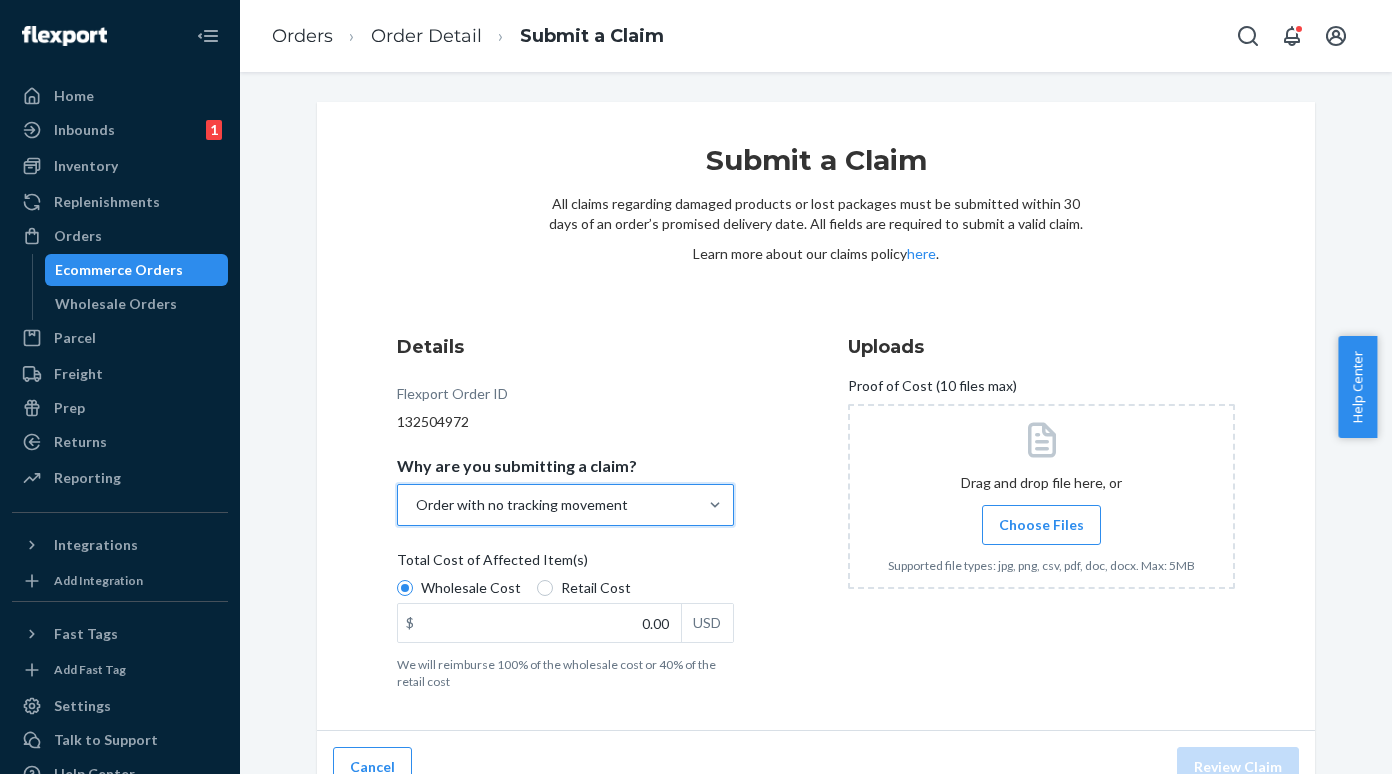 click on "Wholesale Cost Retail Cost" at bounding box center [565, 590] 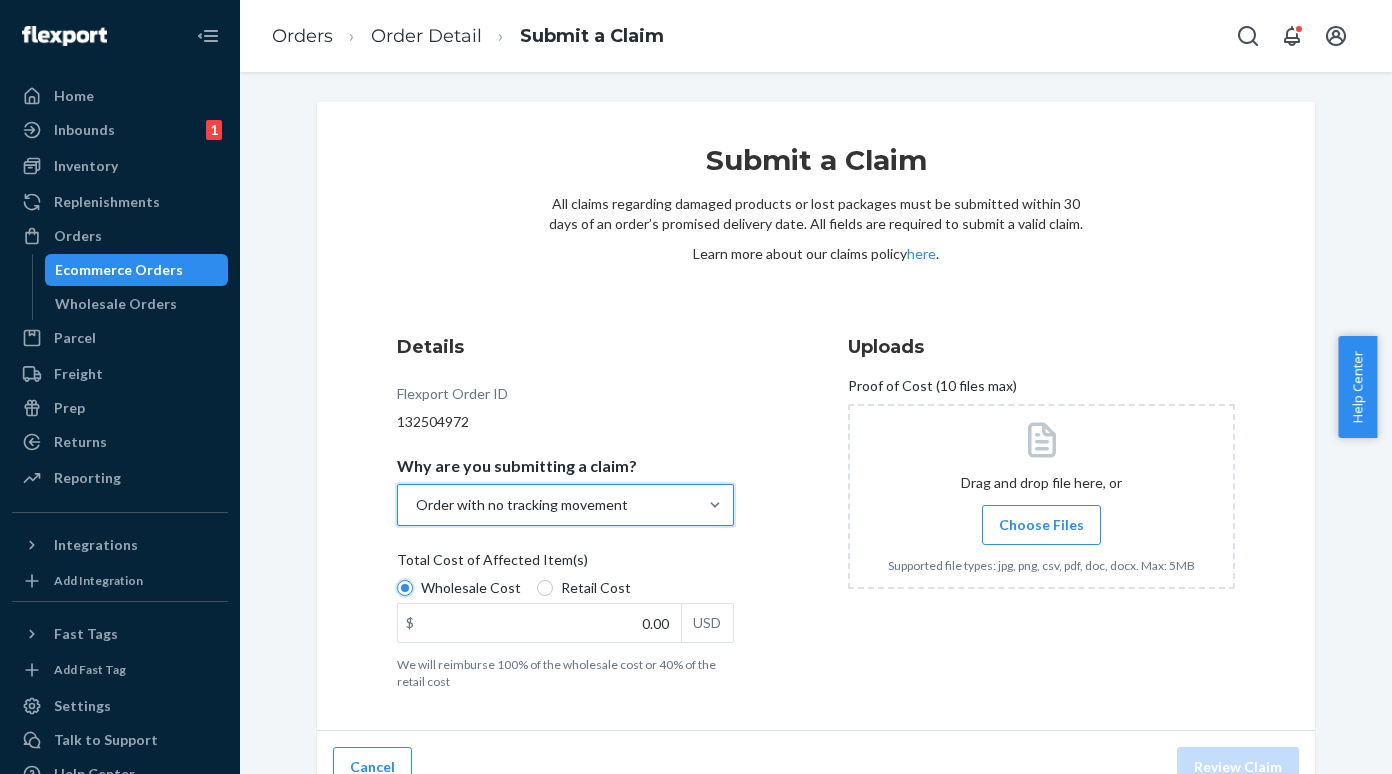 click on "Wholesale Cost" at bounding box center [405, 588] 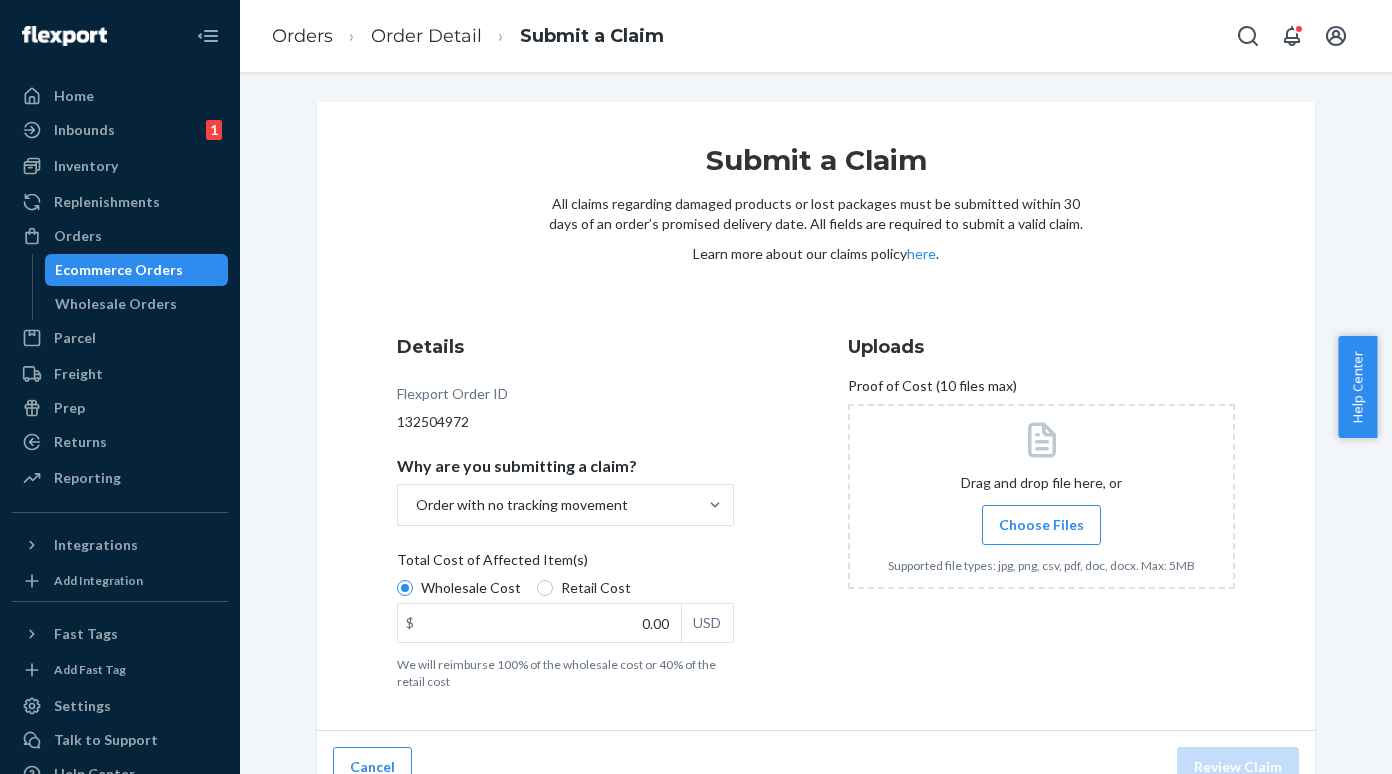 click on "Retail Cost" at bounding box center [584, 588] 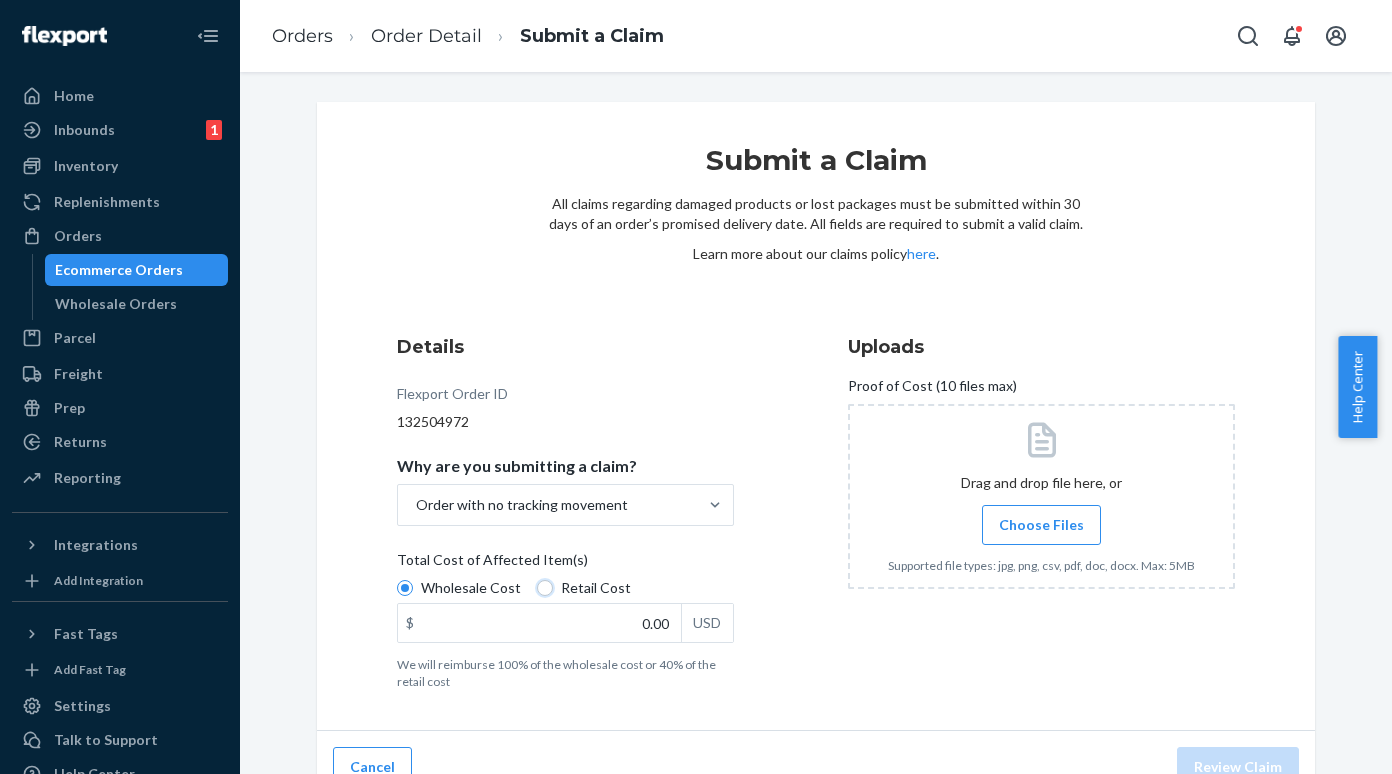 click on "Retail Cost" at bounding box center (545, 588) 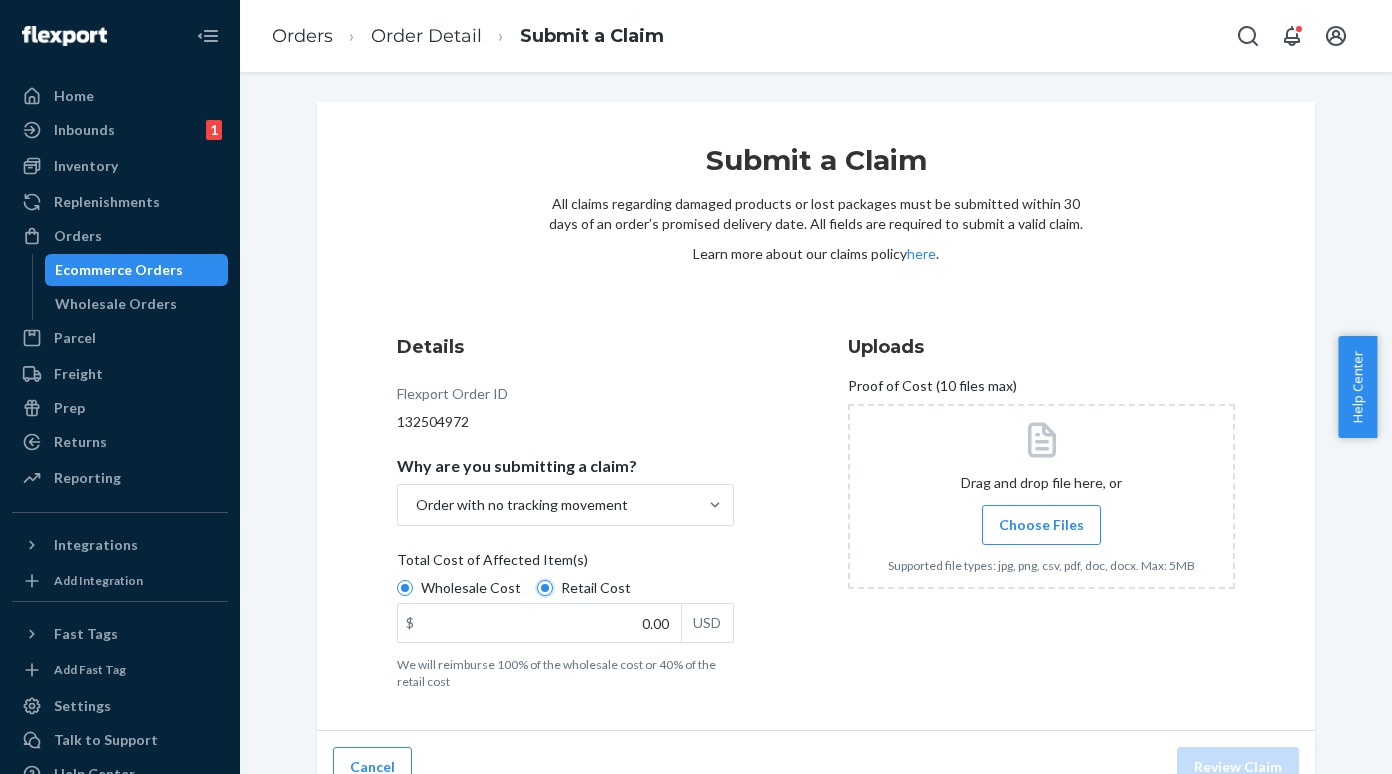 radio on "true" 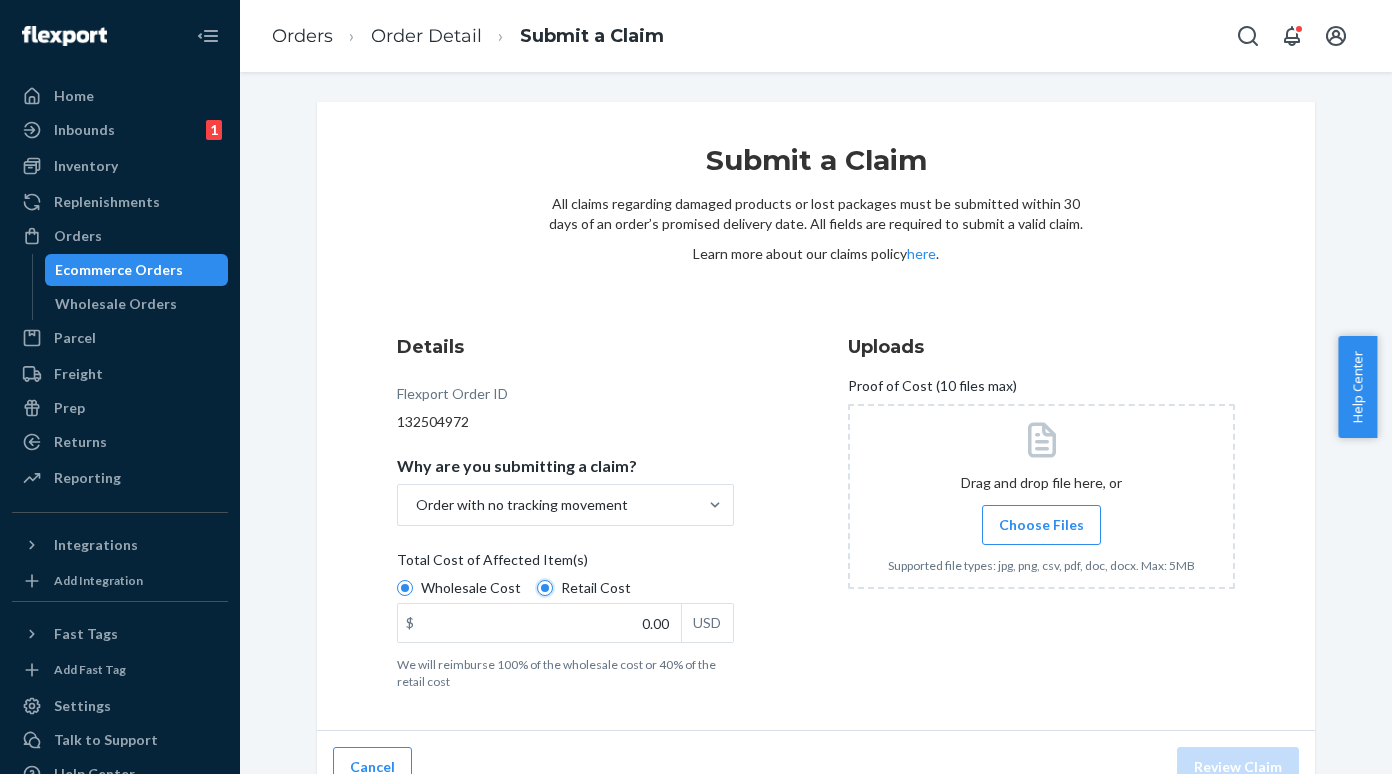 radio on "false" 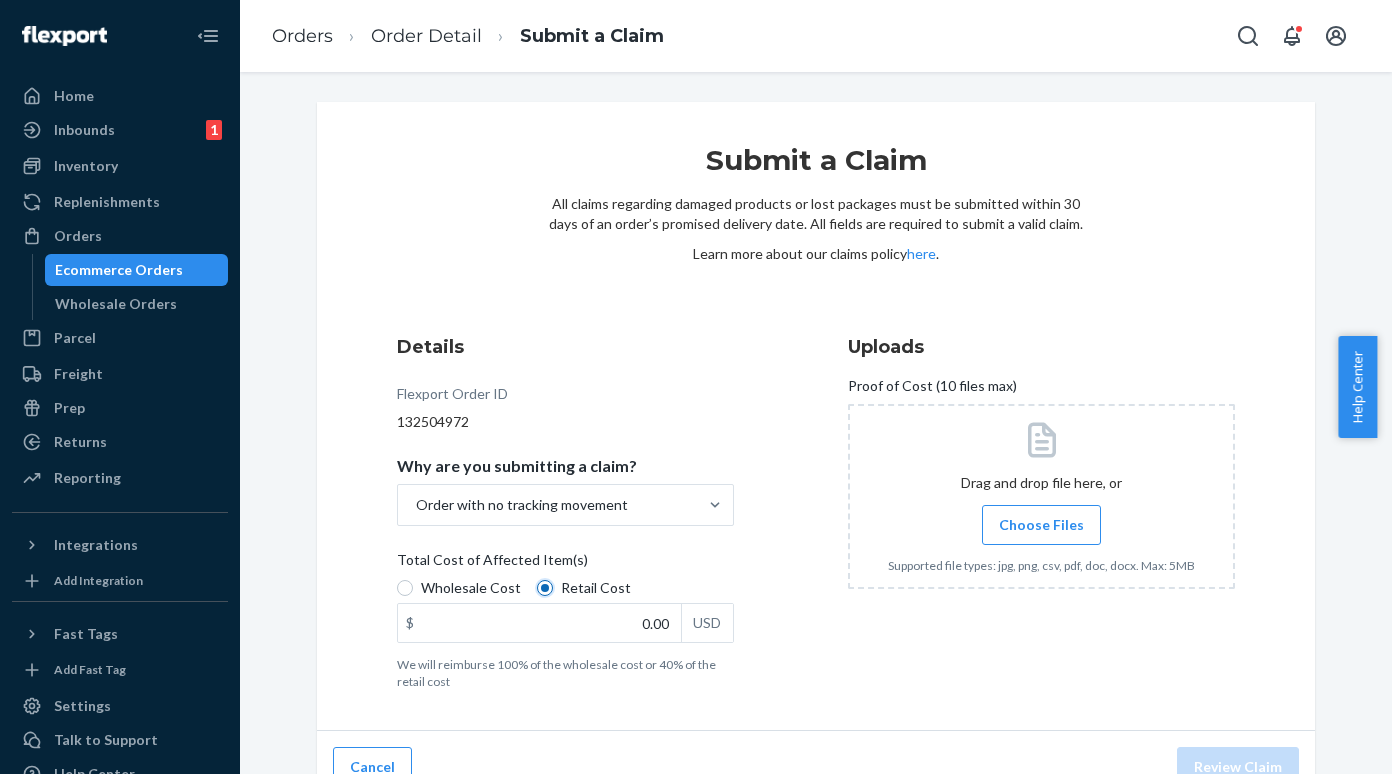 click on "Retail Cost" at bounding box center (545, 588) 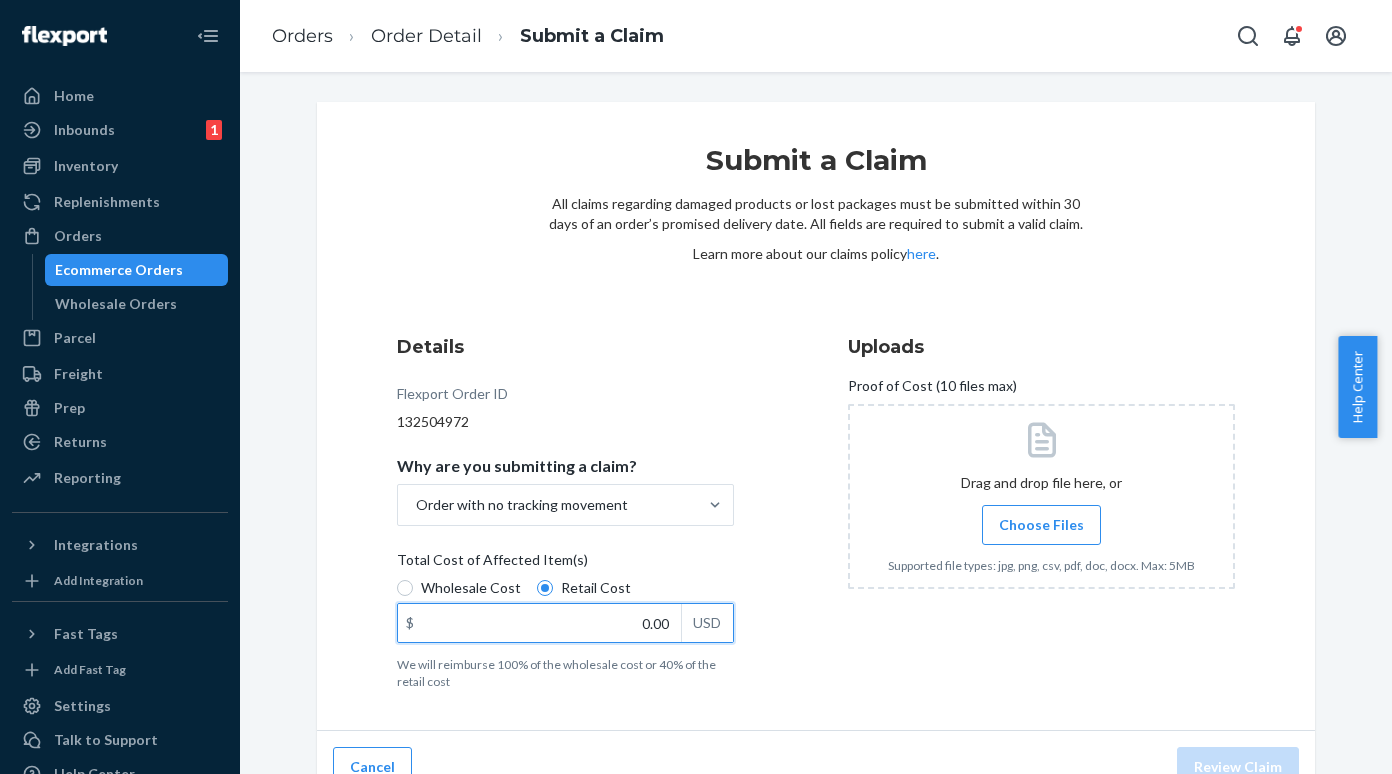 click on "0.00" at bounding box center (539, 623) 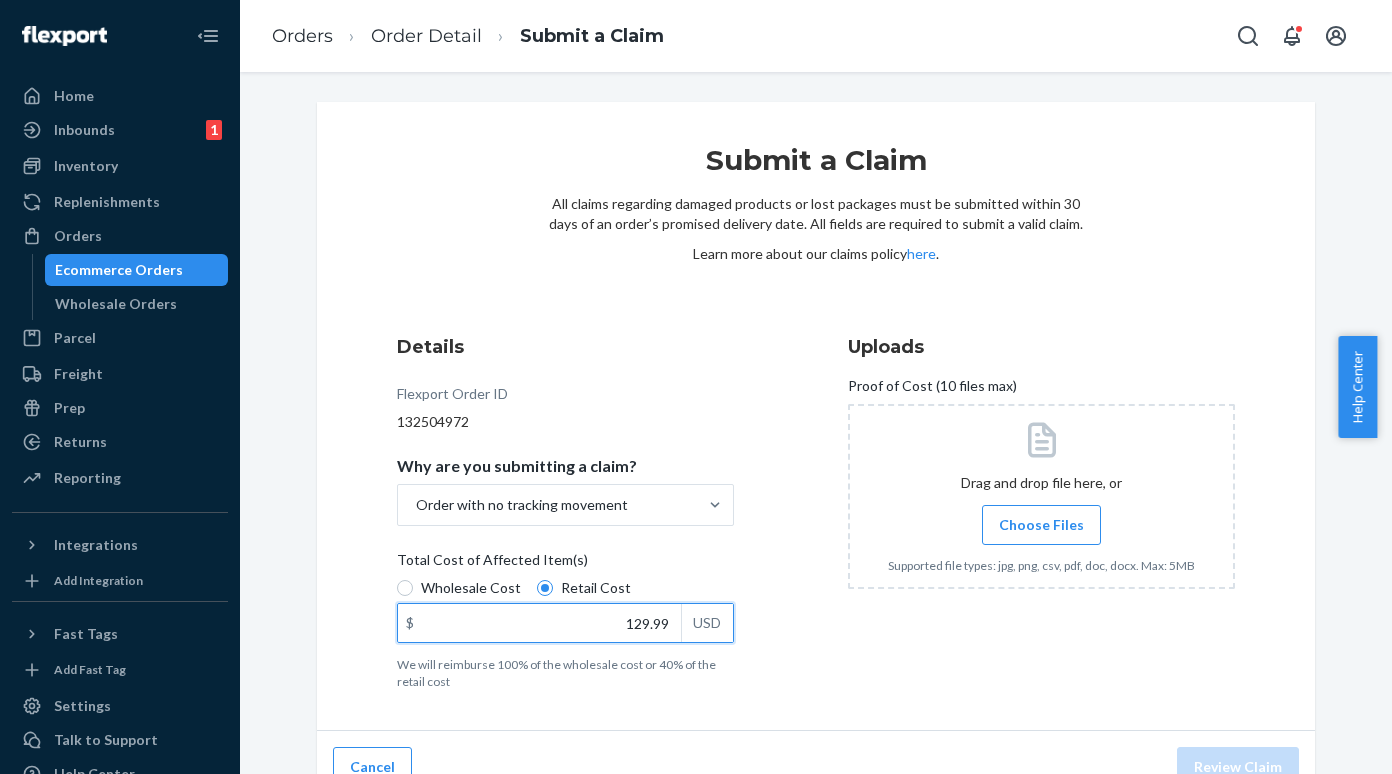 type on "129.99" 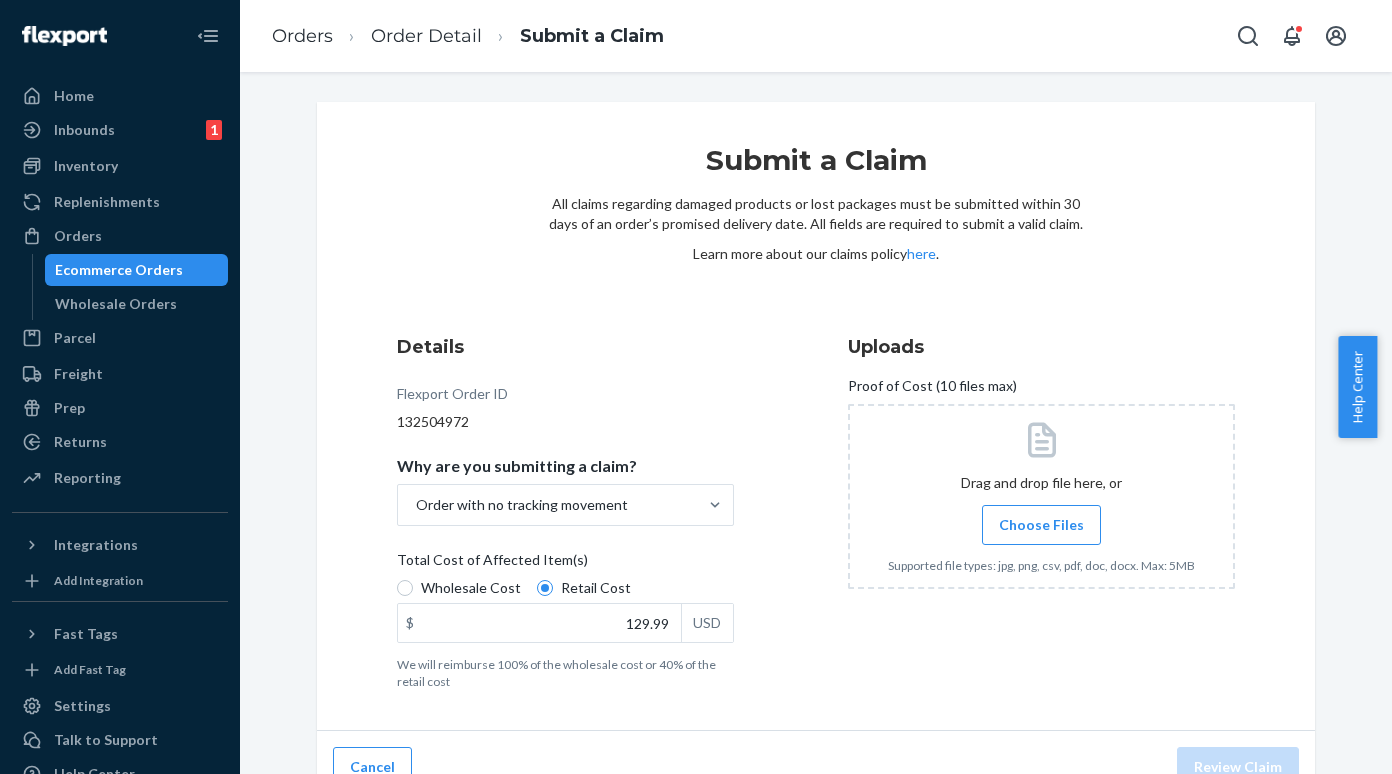 click on "Choose Files" at bounding box center (1041, 525) 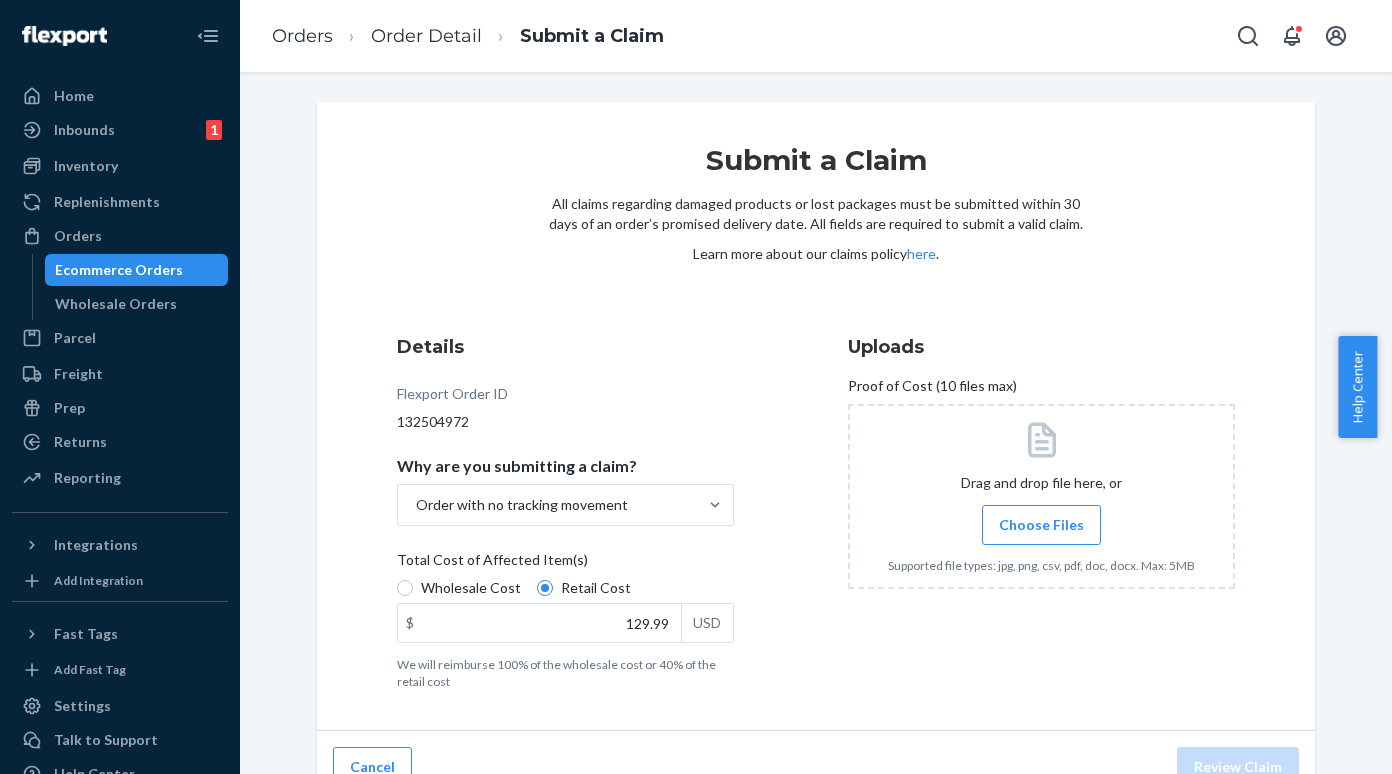 click on "Choose Files" at bounding box center (1041, 525) 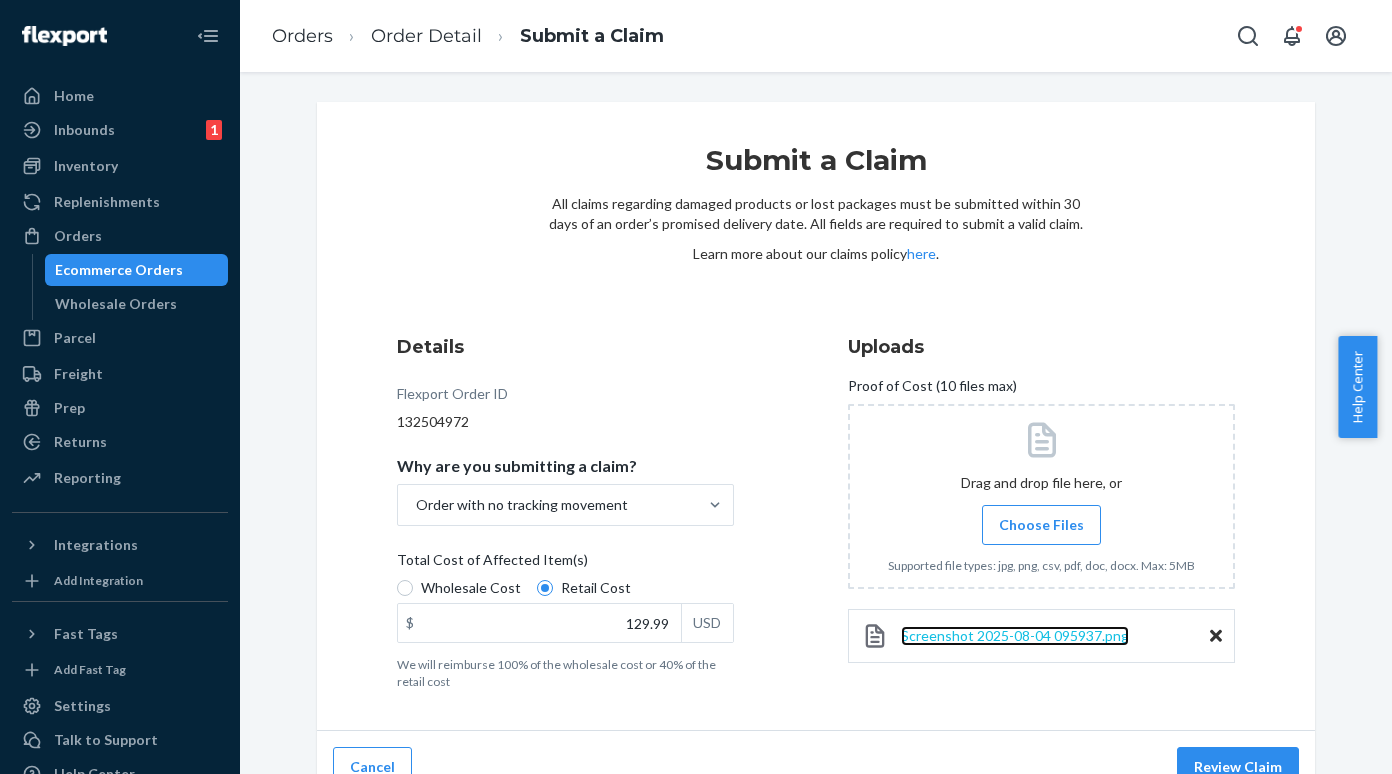 click on "Screenshot 2025-08-04 095937.png" at bounding box center (1015, 635) 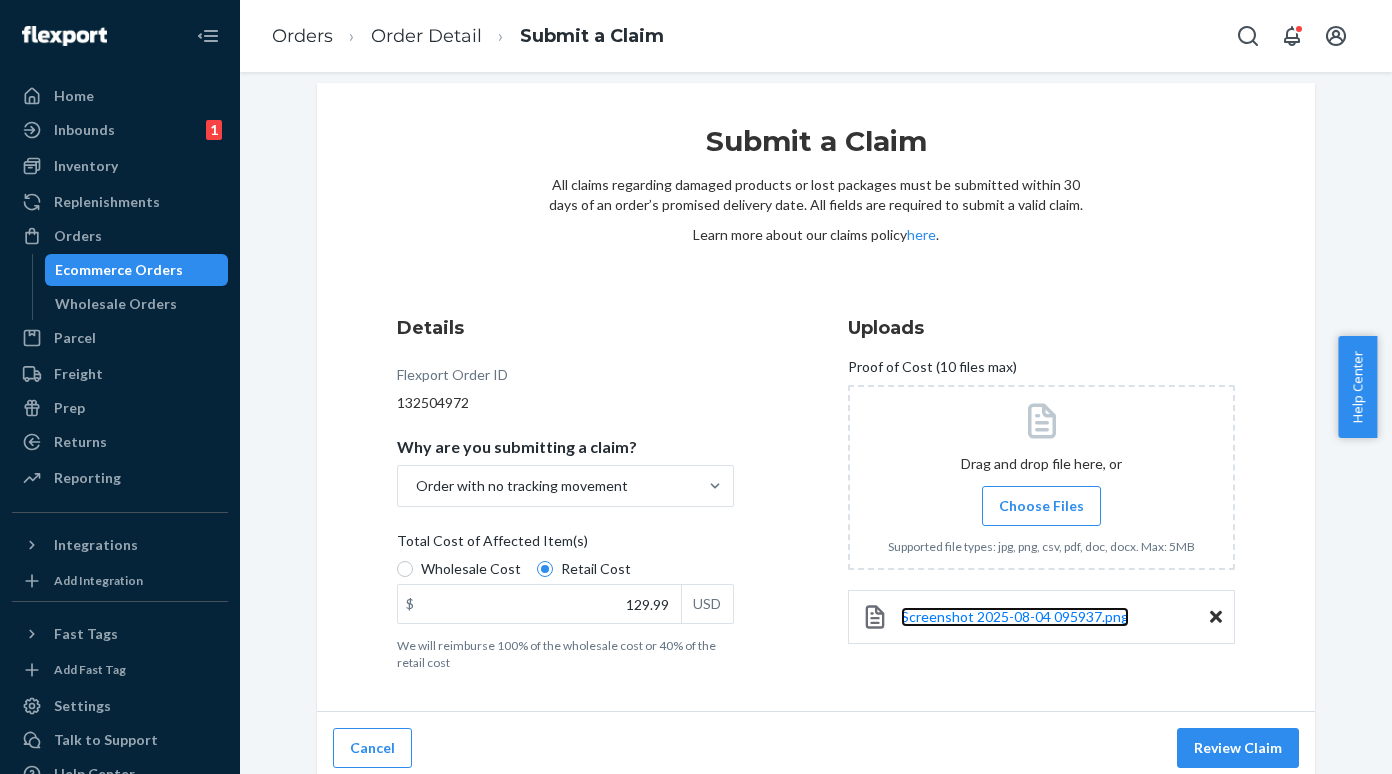 scroll, scrollTop: 30, scrollLeft: 0, axis: vertical 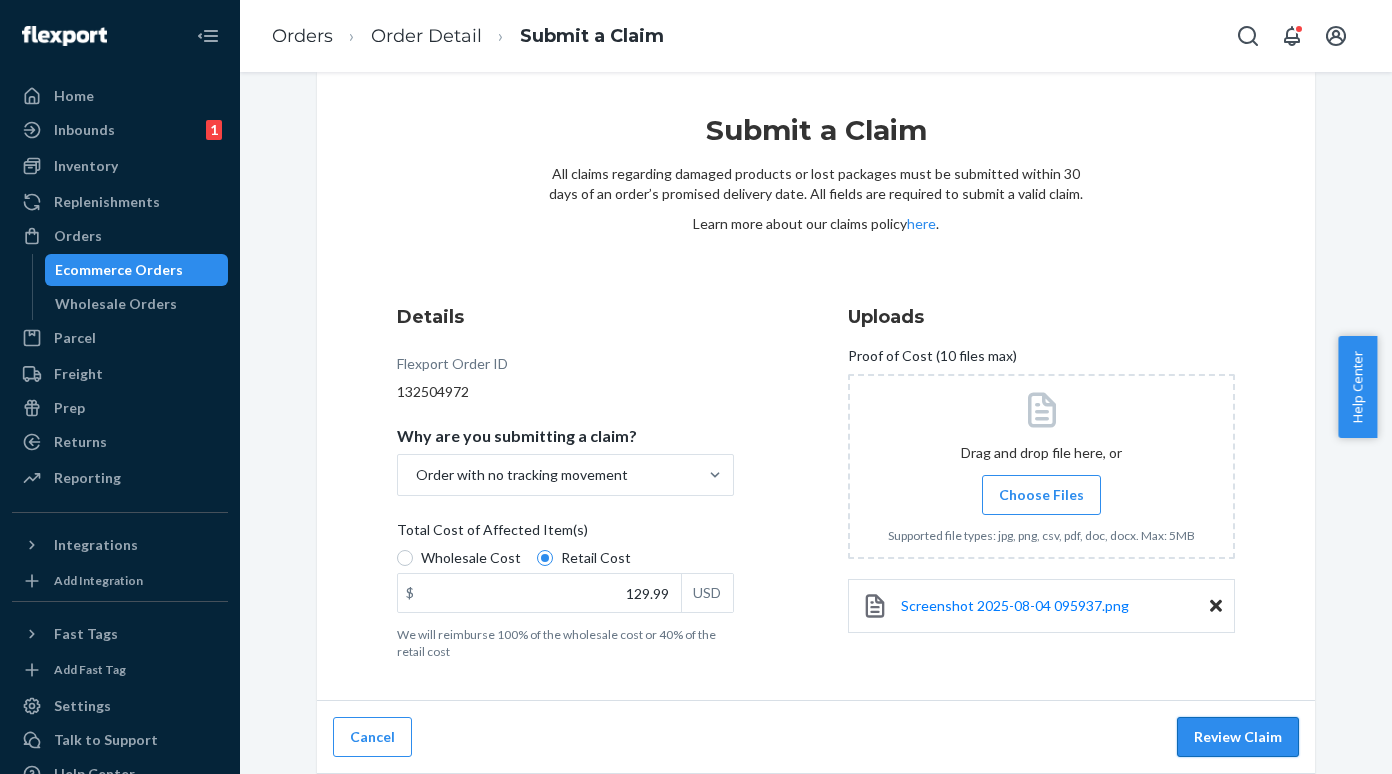 click on "Review Claim" at bounding box center [1238, 737] 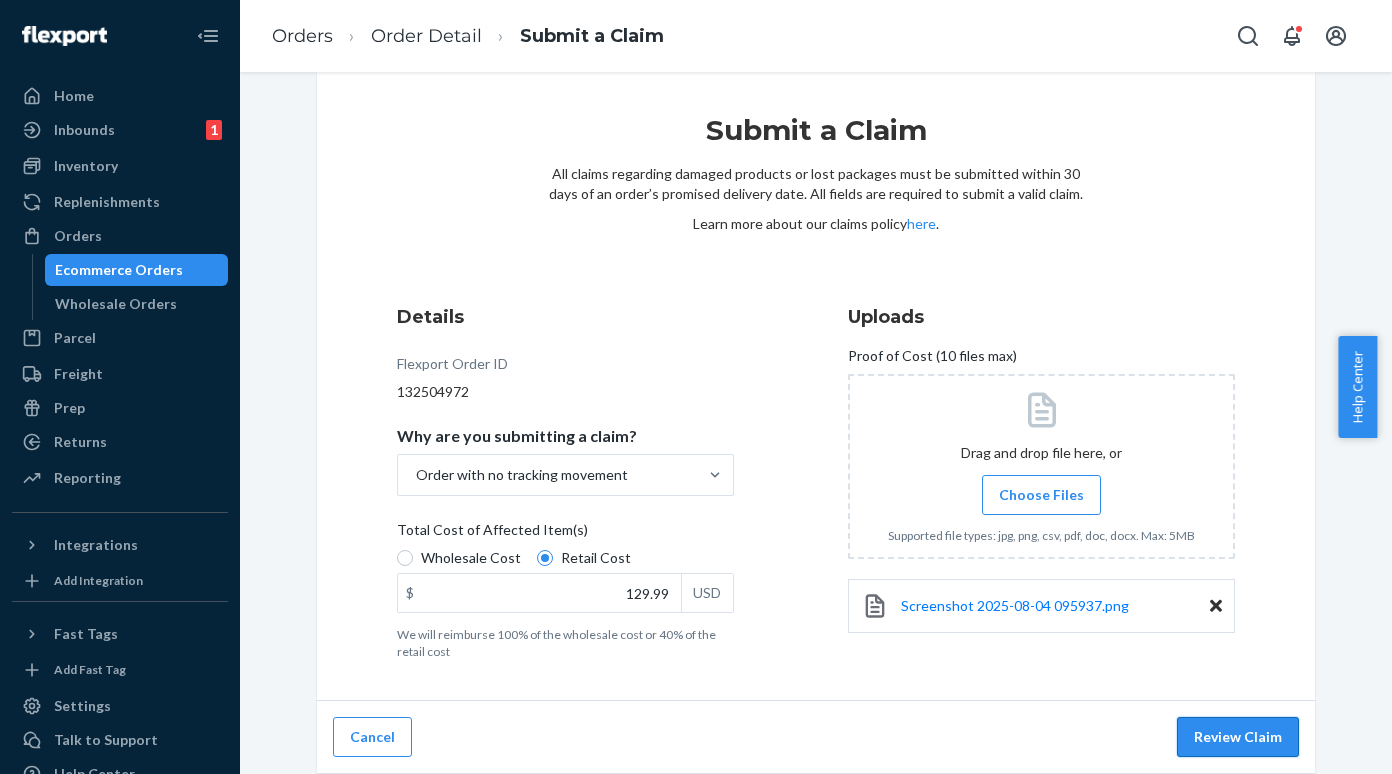scroll, scrollTop: 0, scrollLeft: 0, axis: both 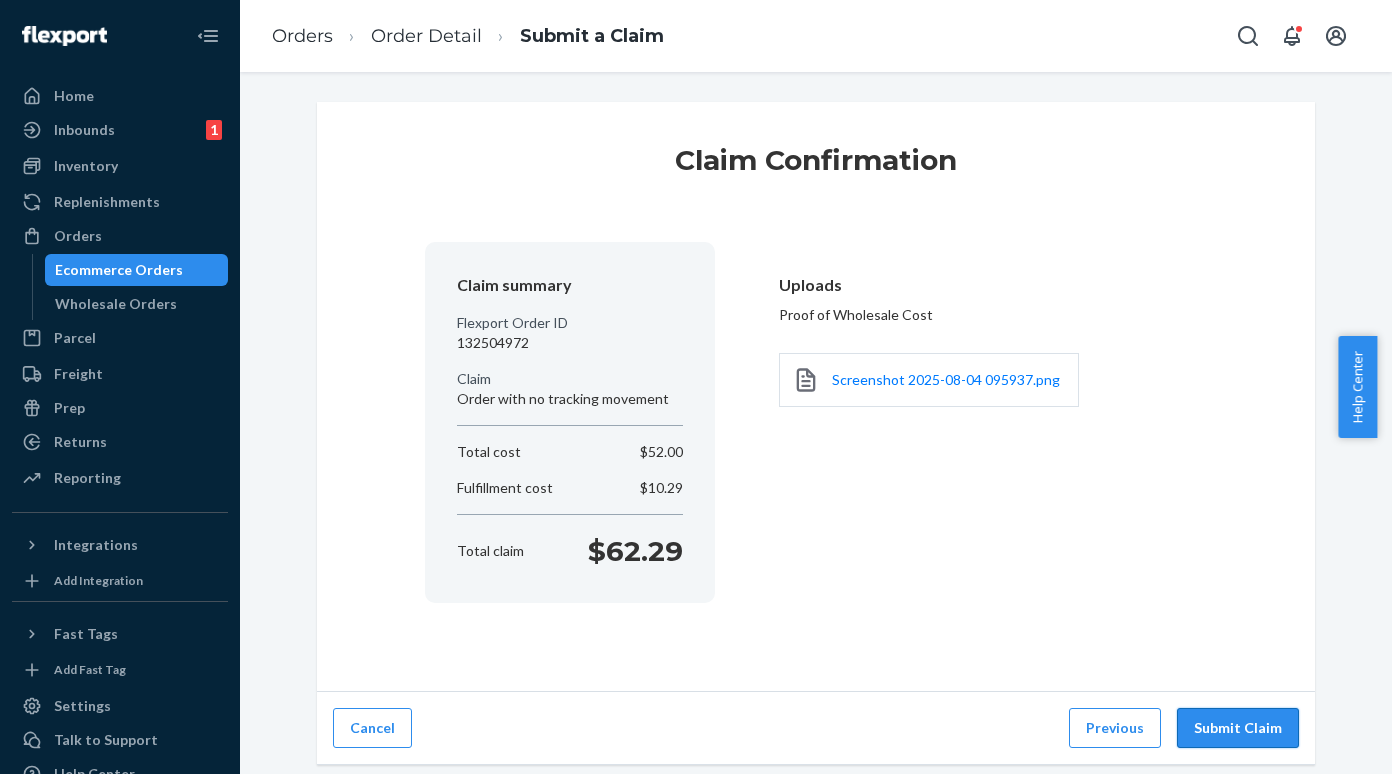click on "Submit Claim" at bounding box center [1238, 728] 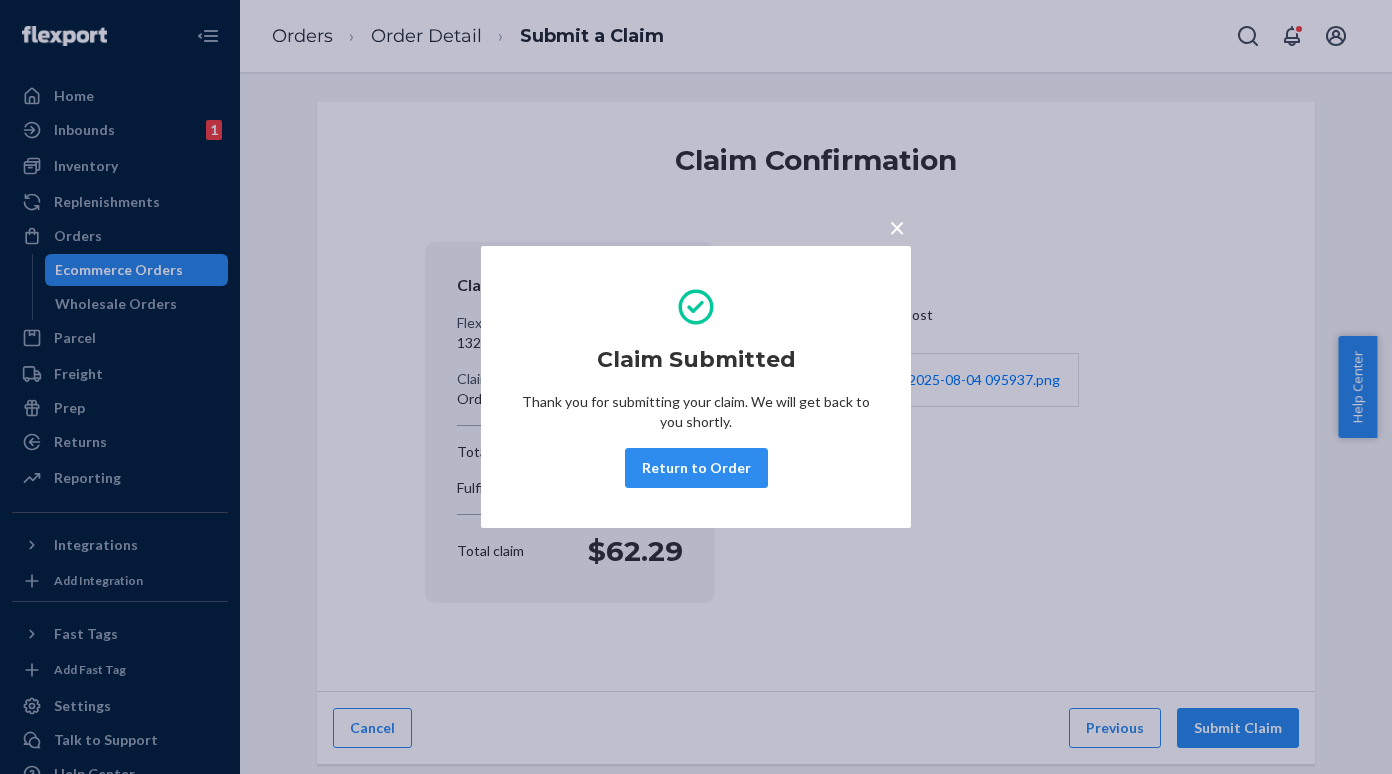 click on "Return to Order" at bounding box center [696, 468] 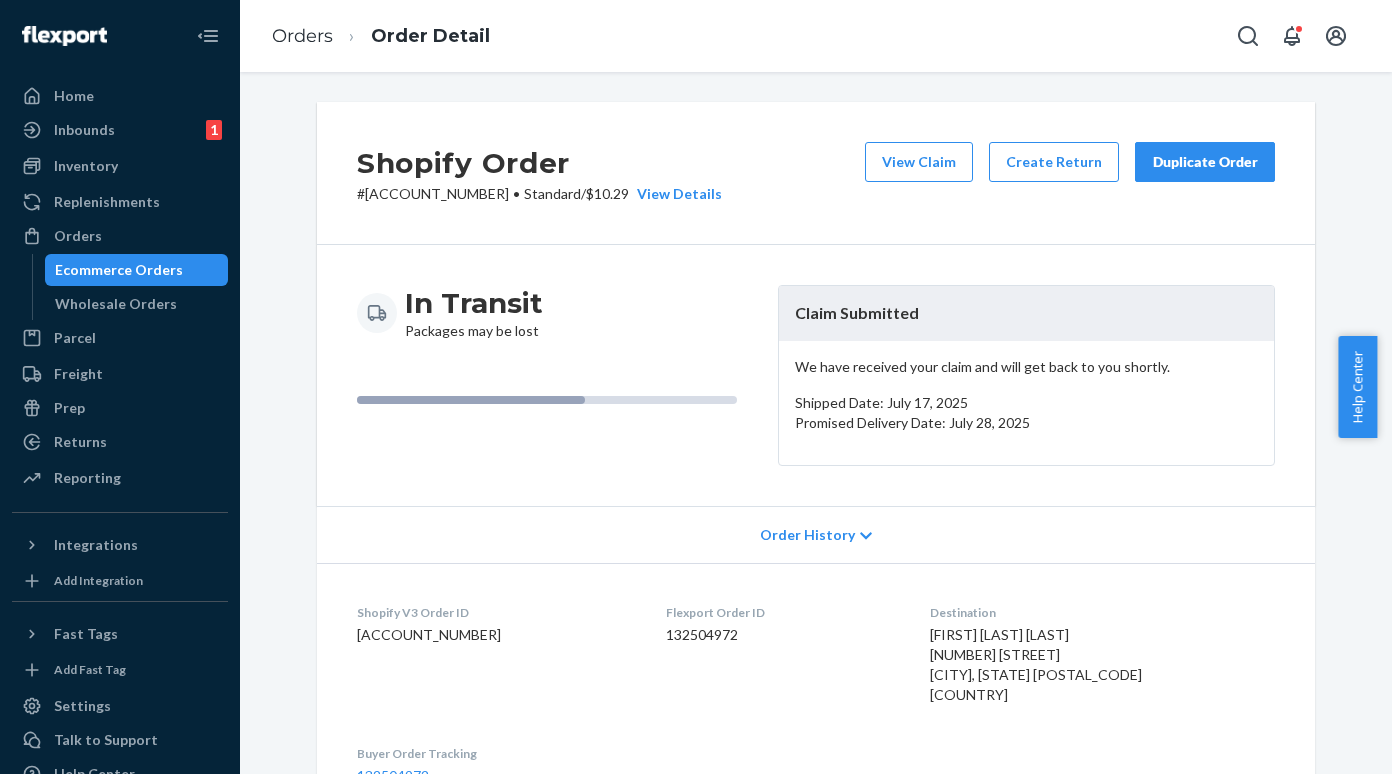 click on "Ecommerce Orders" at bounding box center [137, 270] 